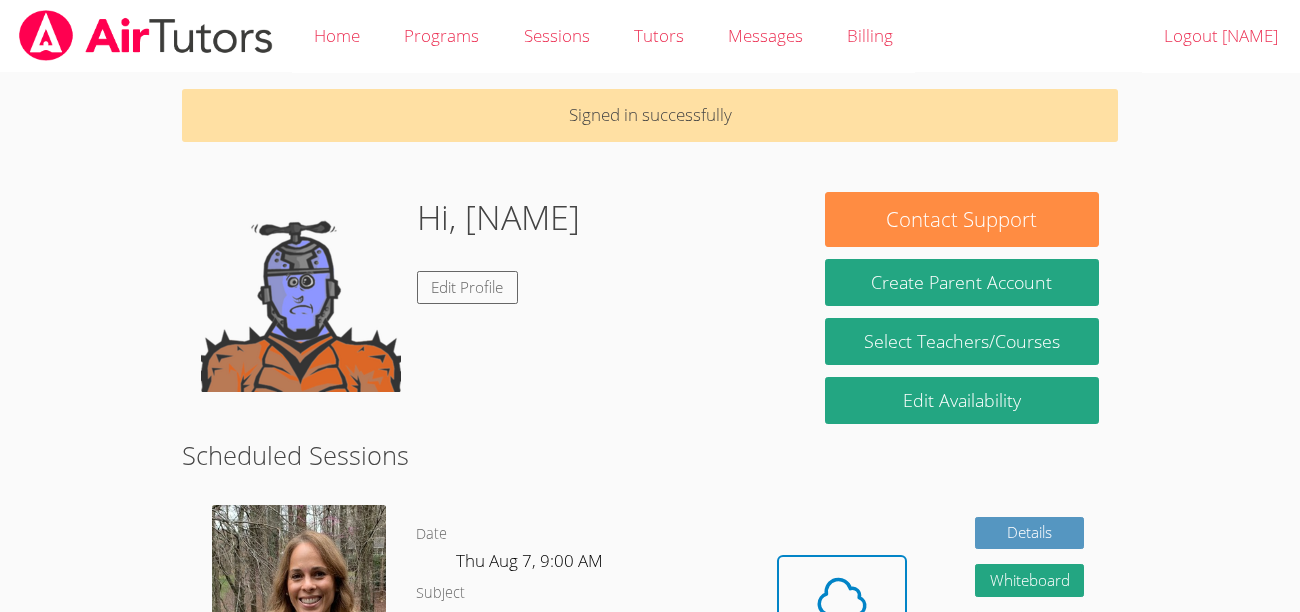 scroll, scrollTop: 0, scrollLeft: 0, axis: both 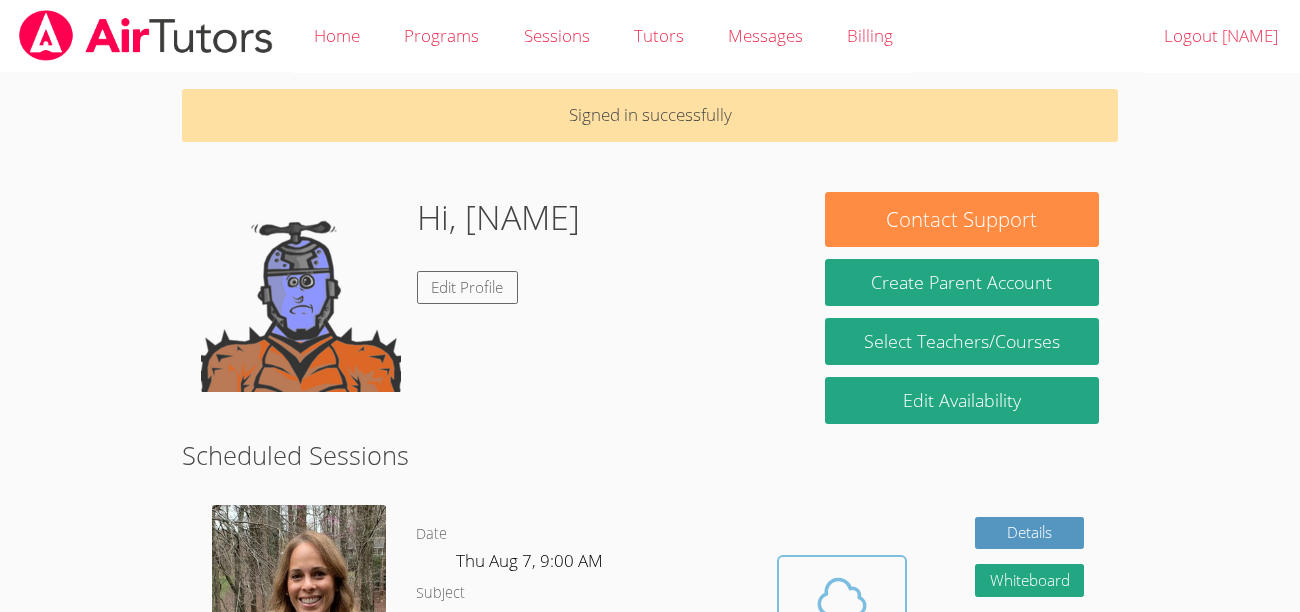 click at bounding box center (842, 597) 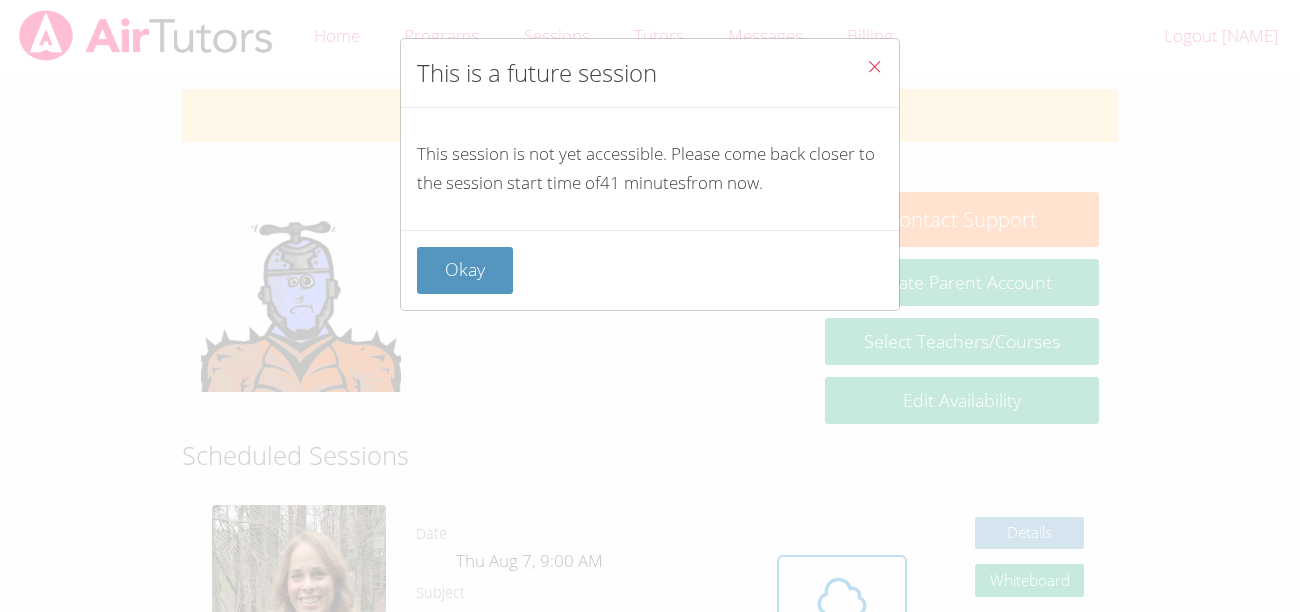 click at bounding box center [874, 66] 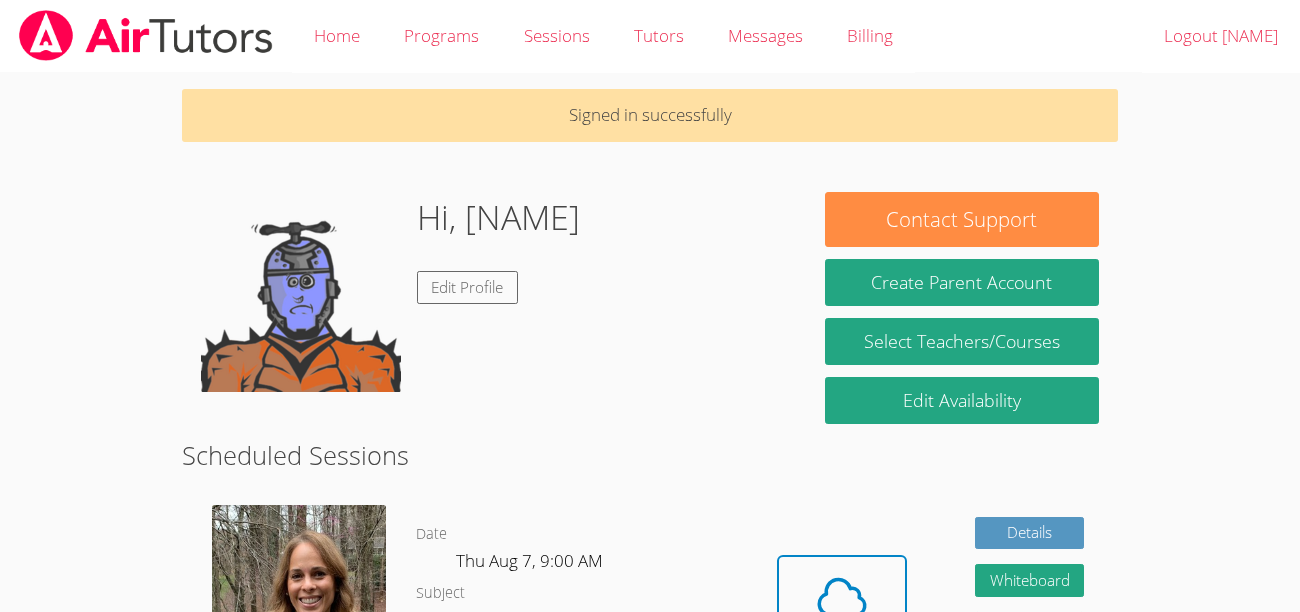 scroll, scrollTop: 54, scrollLeft: 0, axis: vertical 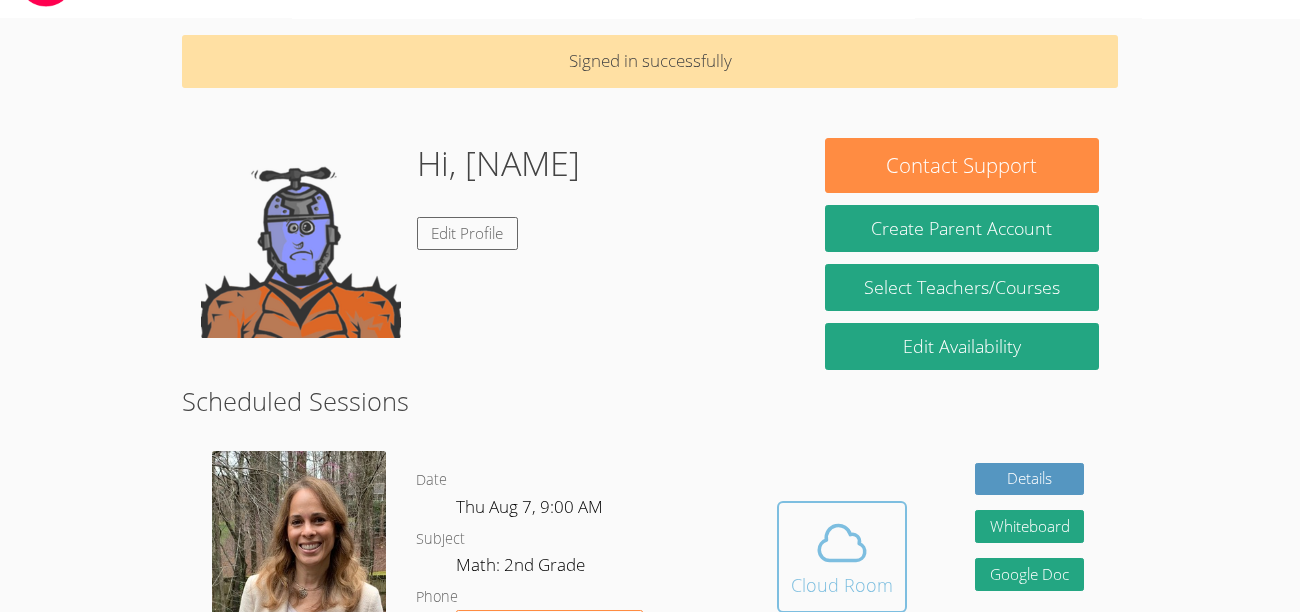 click on "Cloud Room" at bounding box center (842, 557) 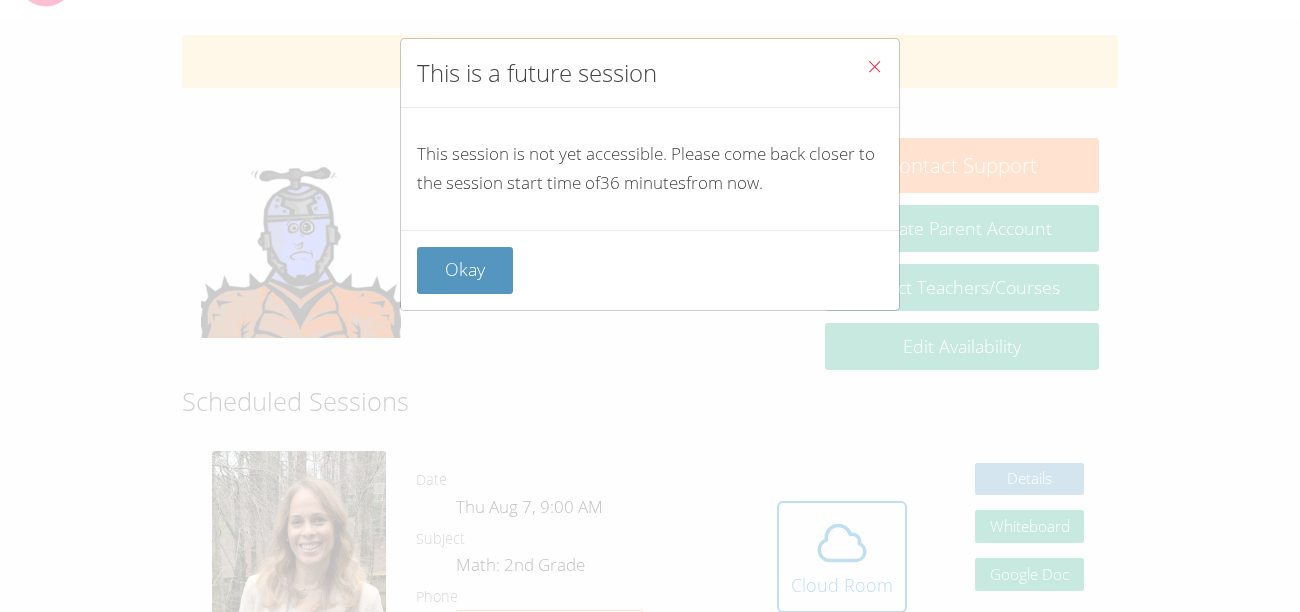 click at bounding box center [874, 69] 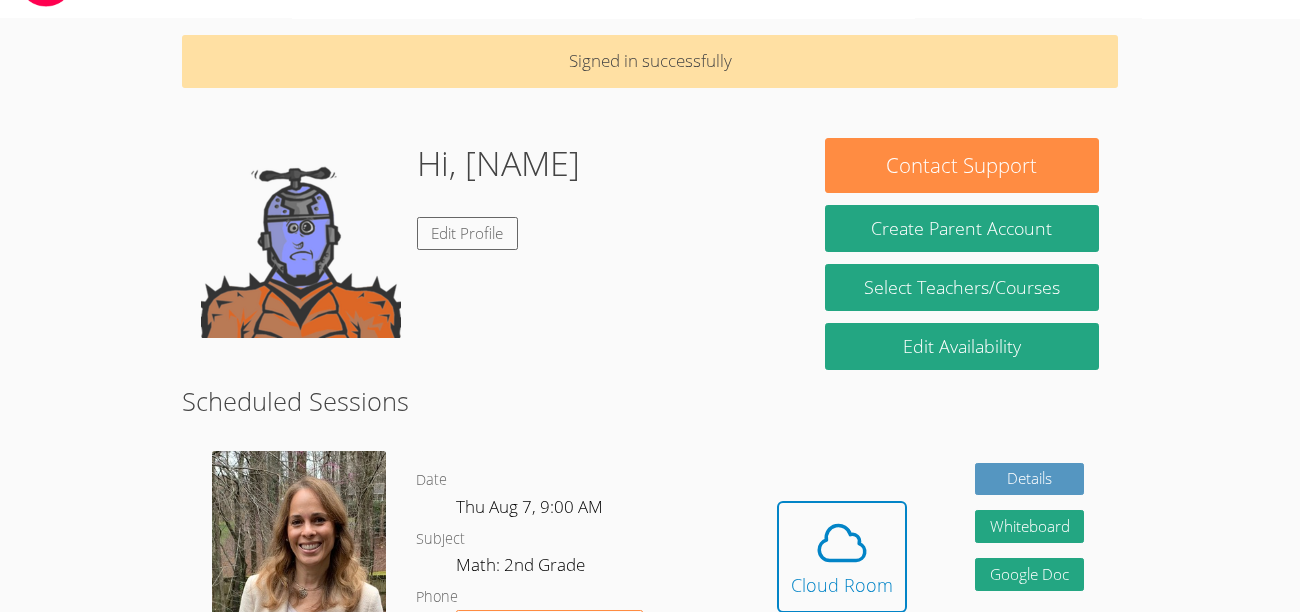 click on "Signed in successfully" at bounding box center [650, 61] 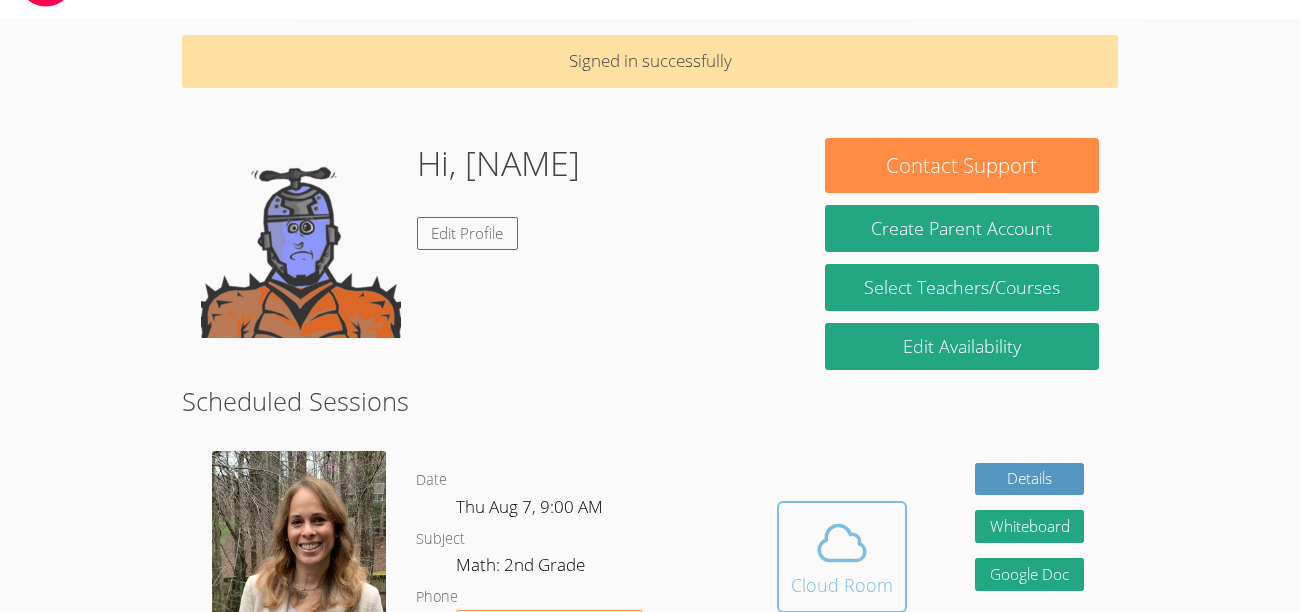 click on "Cloud Room" at bounding box center [842, 585] 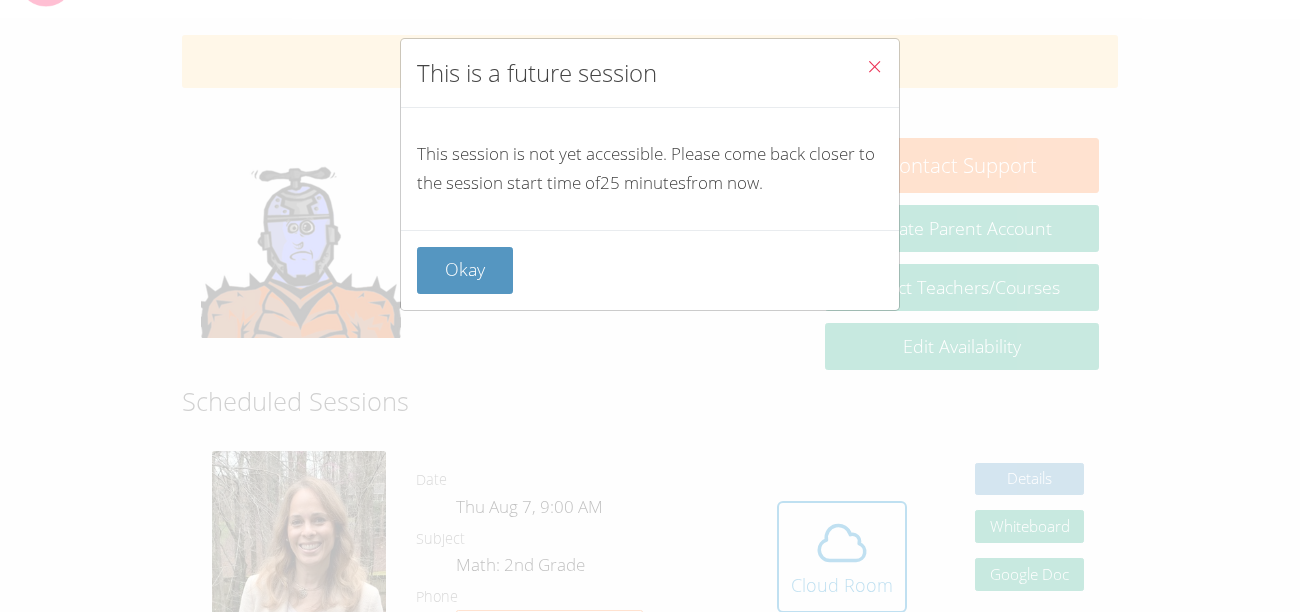 click at bounding box center [874, 68] 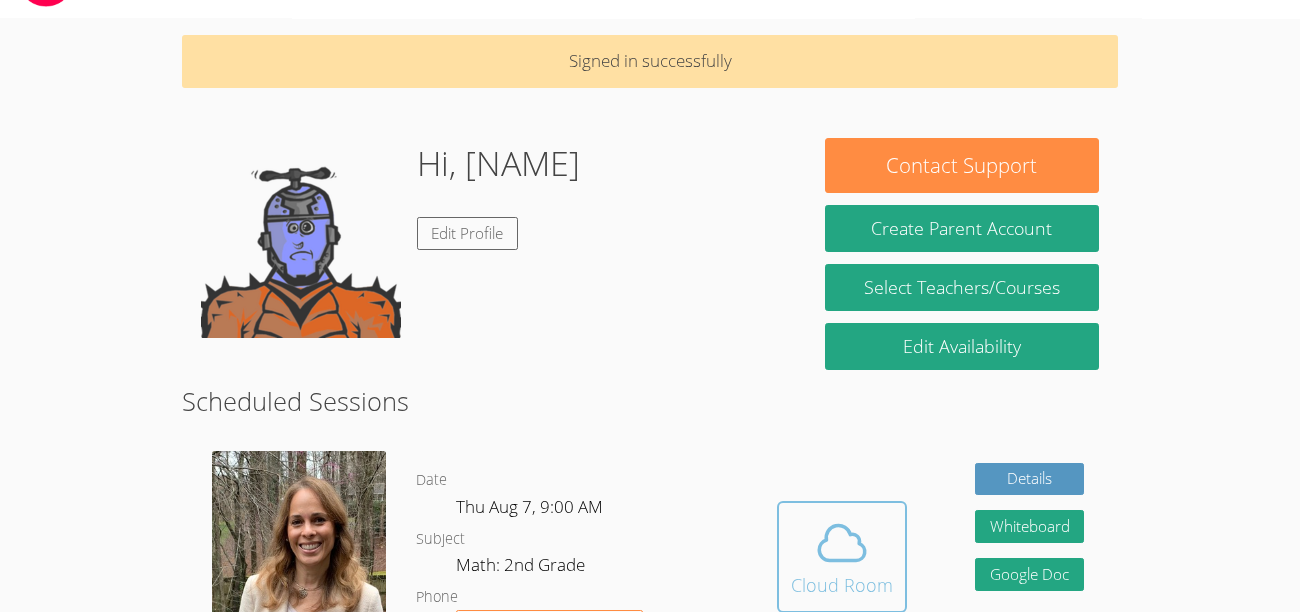 click 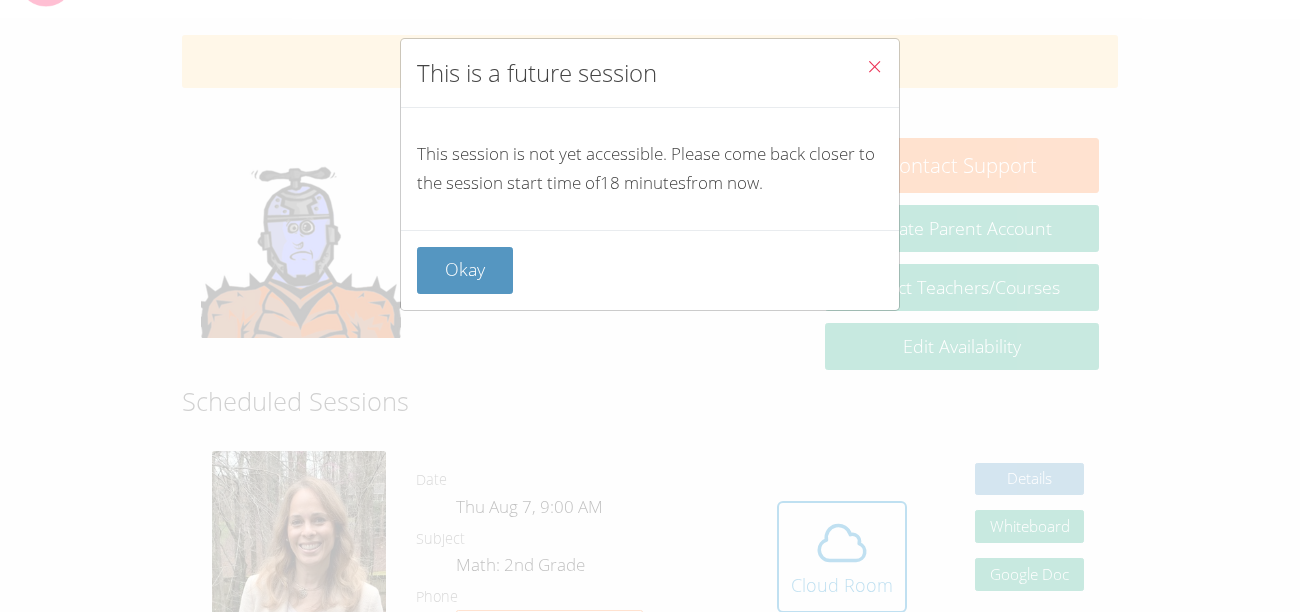 click at bounding box center (874, 66) 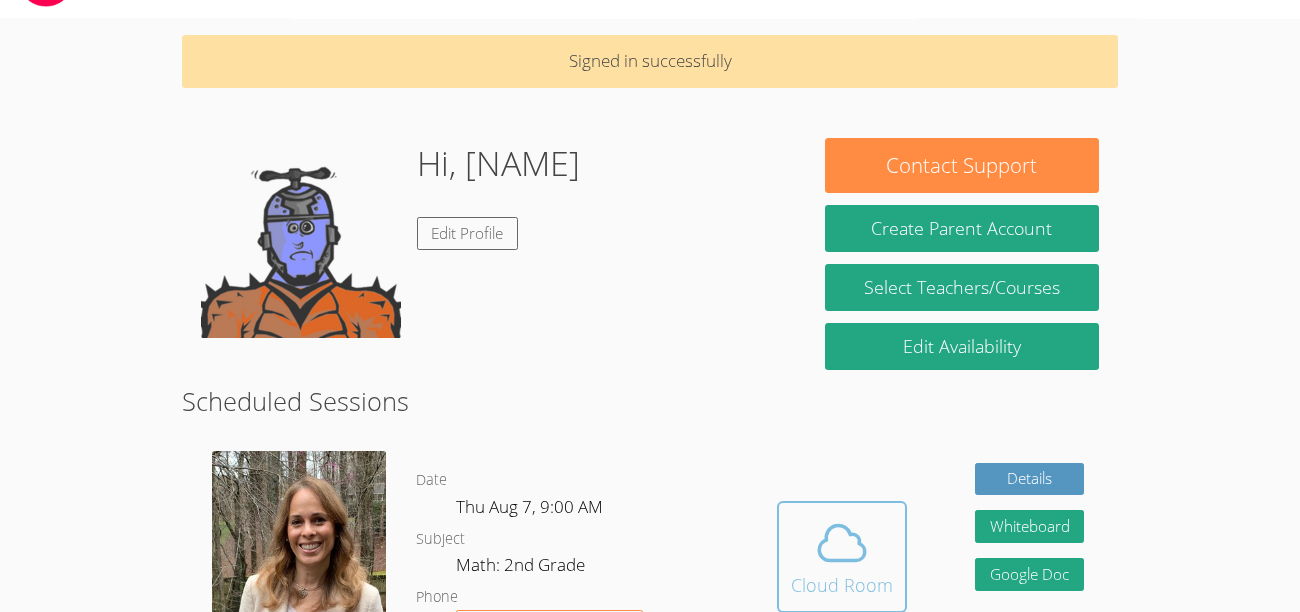 click 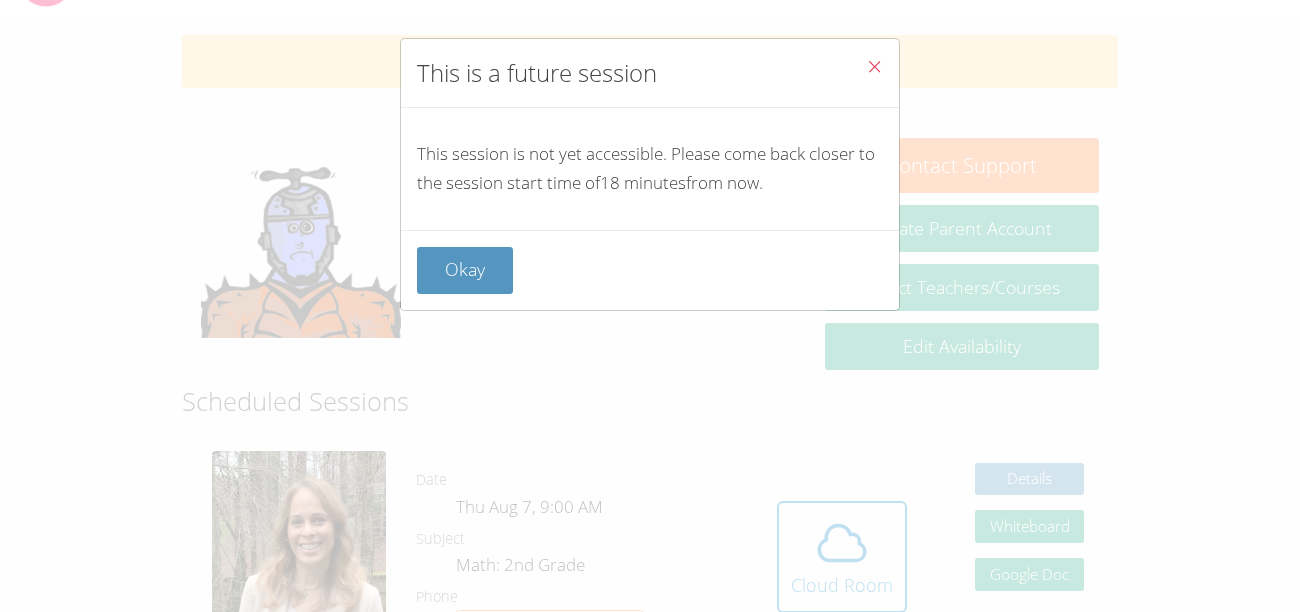 click at bounding box center [874, 69] 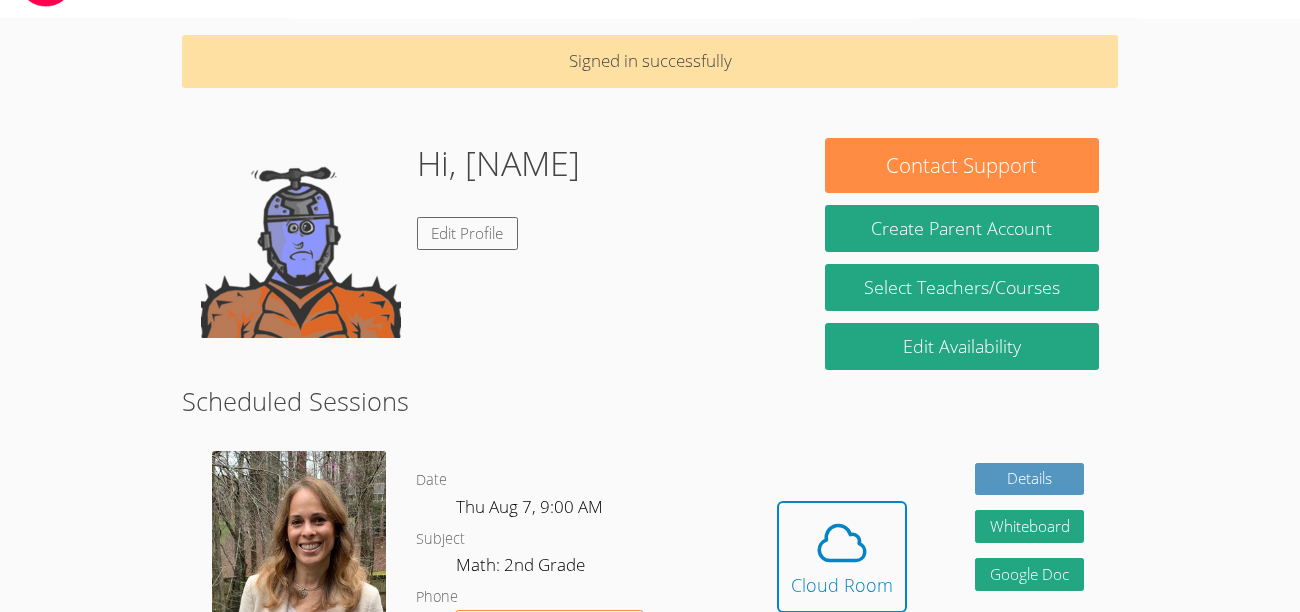 click on "Signed in successfully" at bounding box center (650, 61) 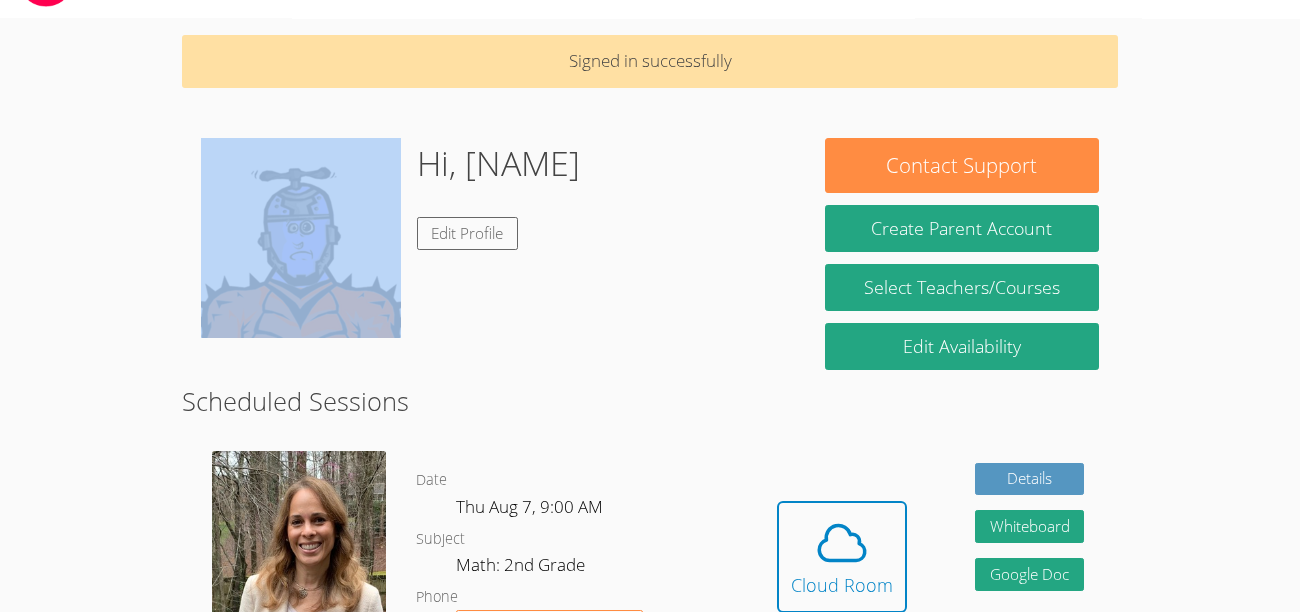 click on "Signed in successfully" at bounding box center [650, 61] 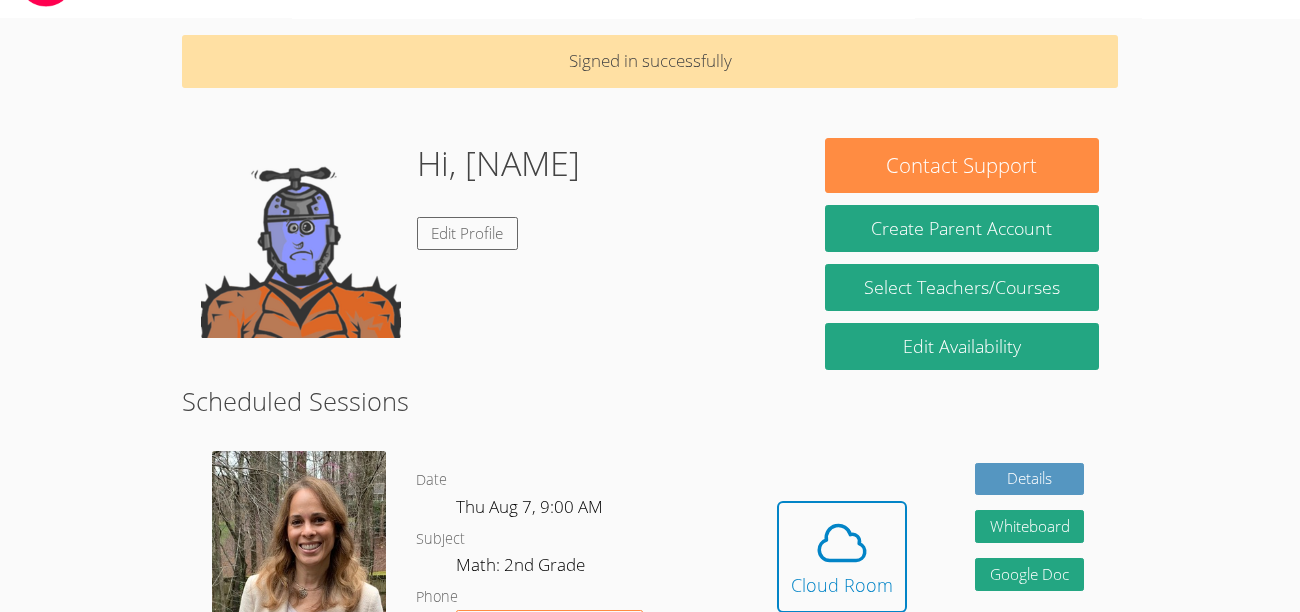 click on "Date Thu Aug 7, 9:00 AM Subject Math: 2nd Grade Phone Request Tutor Number" at bounding box center [580, 572] 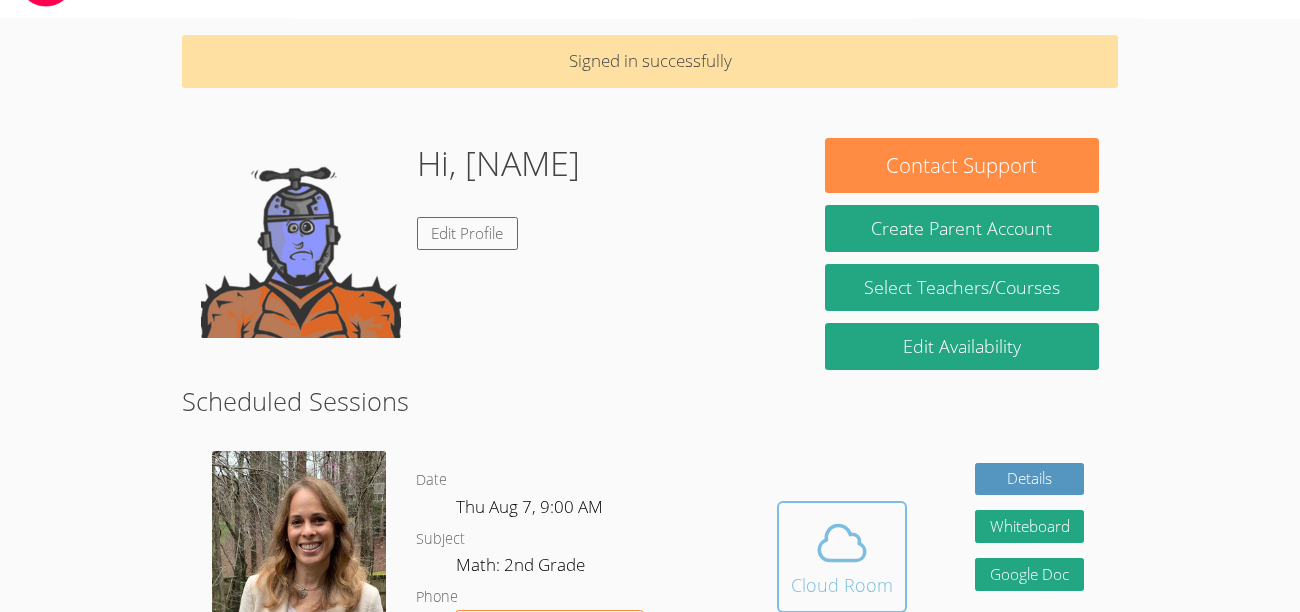 click at bounding box center (842, 543) 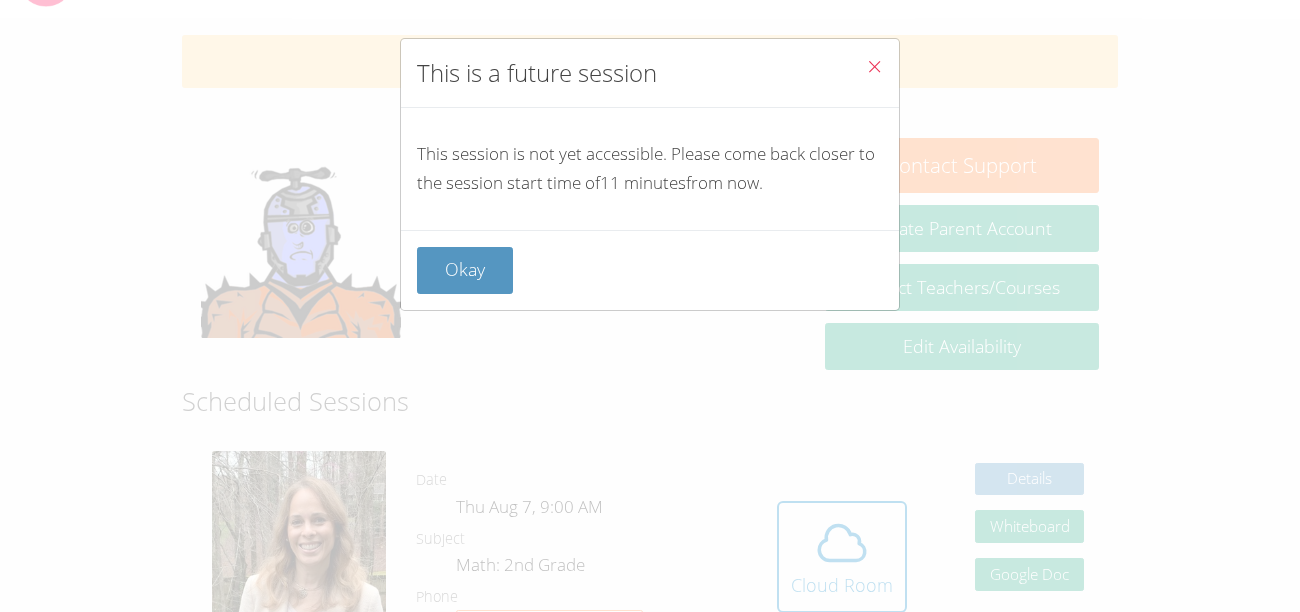 click at bounding box center [874, 66] 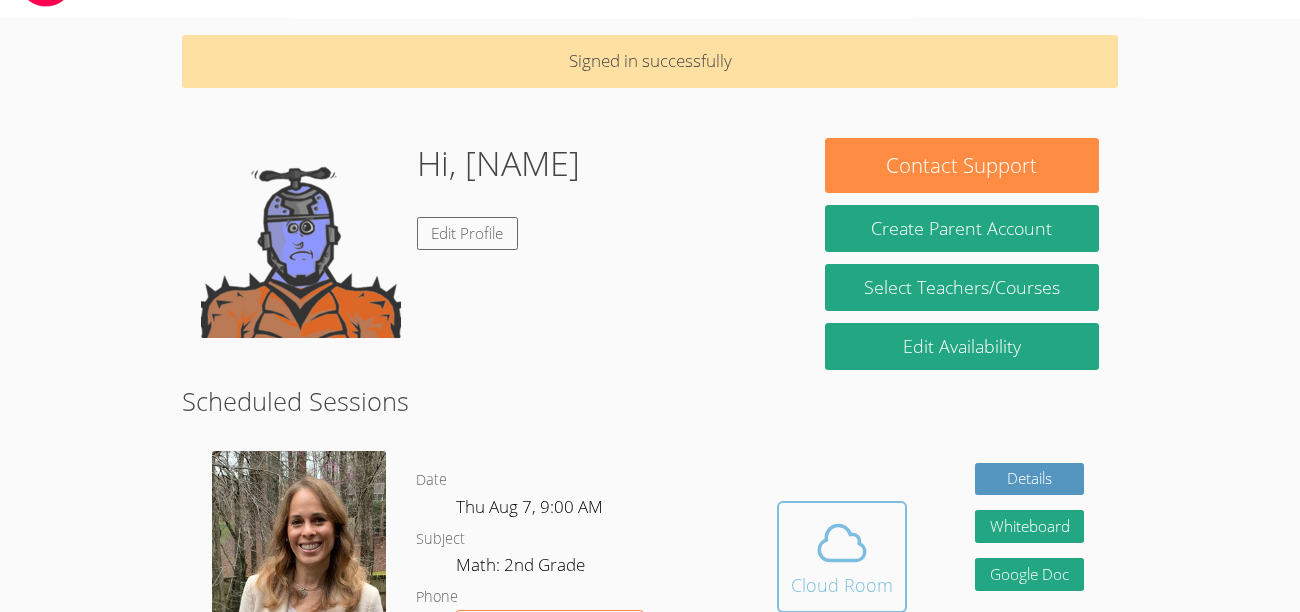 click 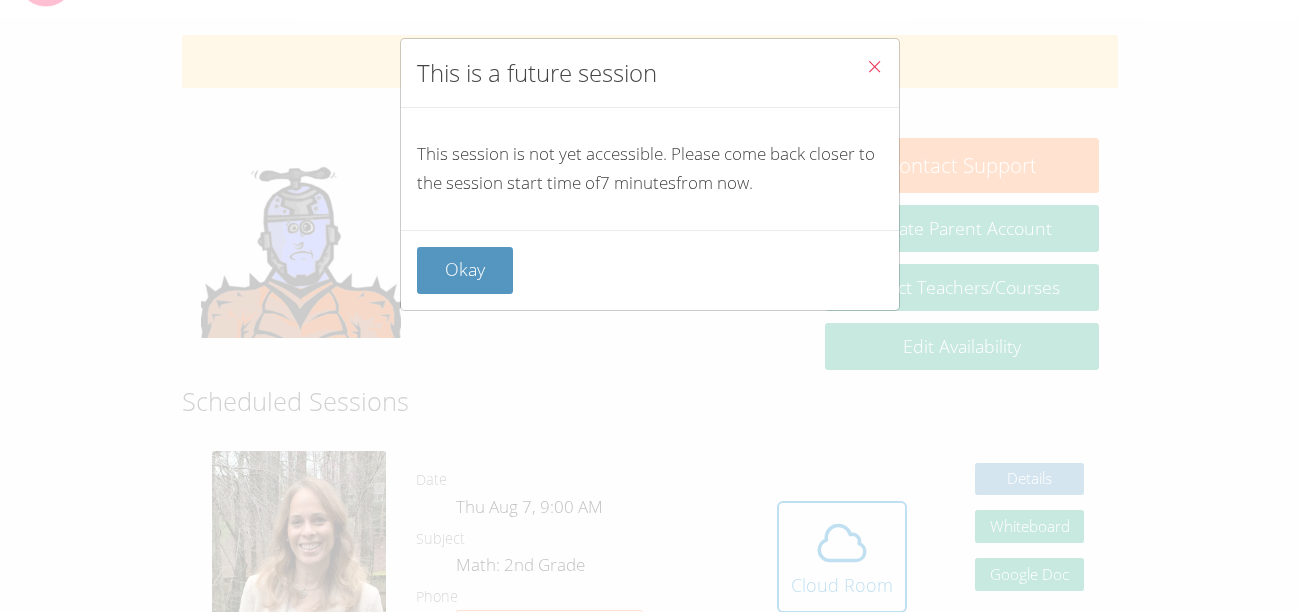 click at bounding box center [874, 66] 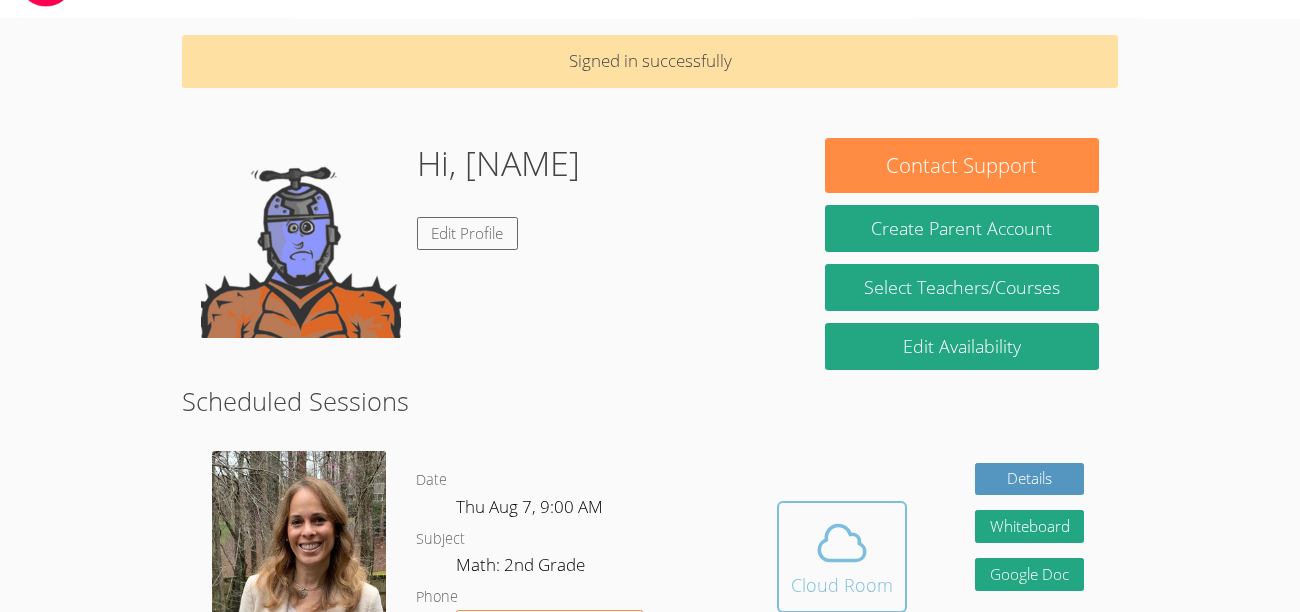 click at bounding box center (842, 543) 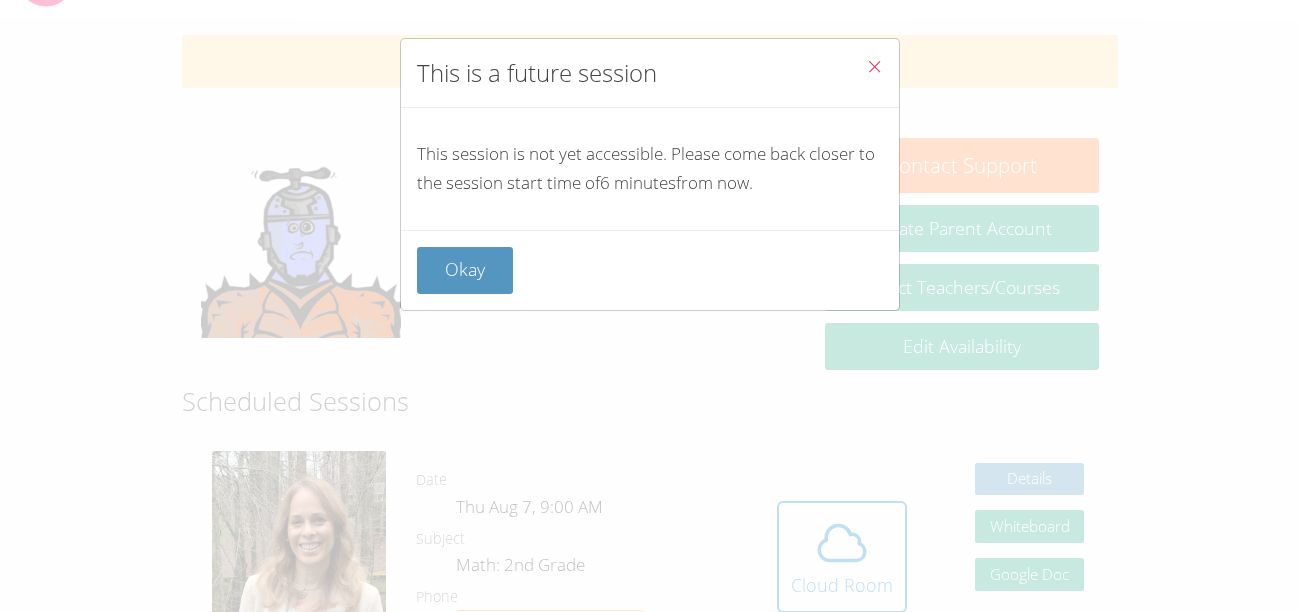 click at bounding box center (874, 69) 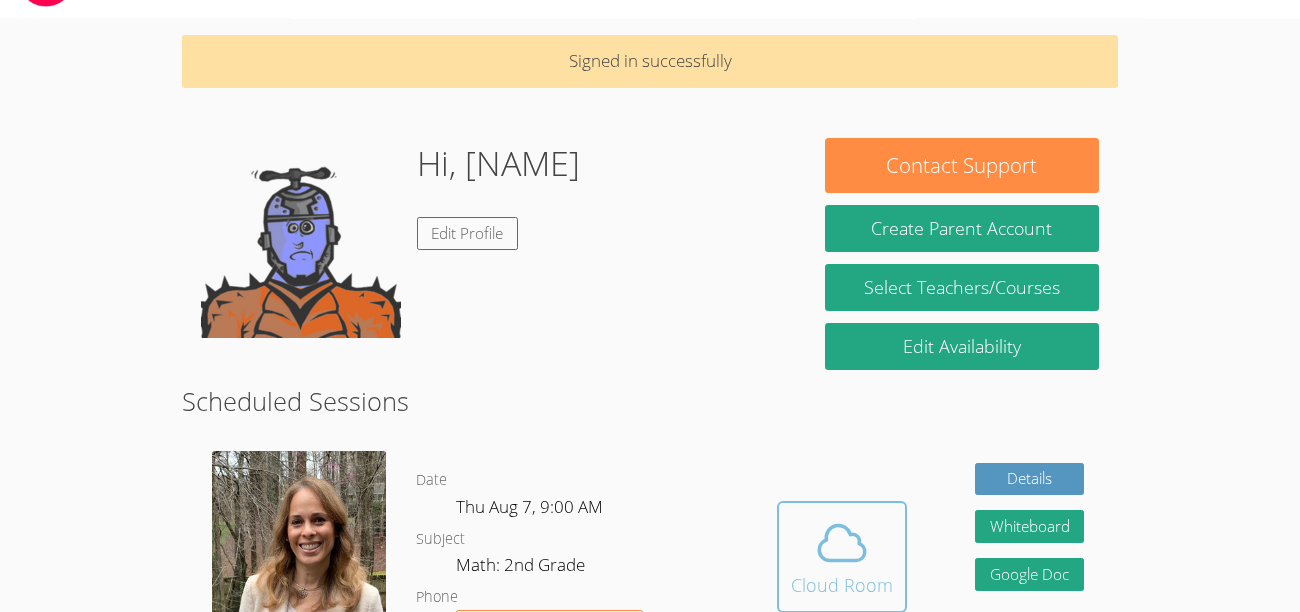 click 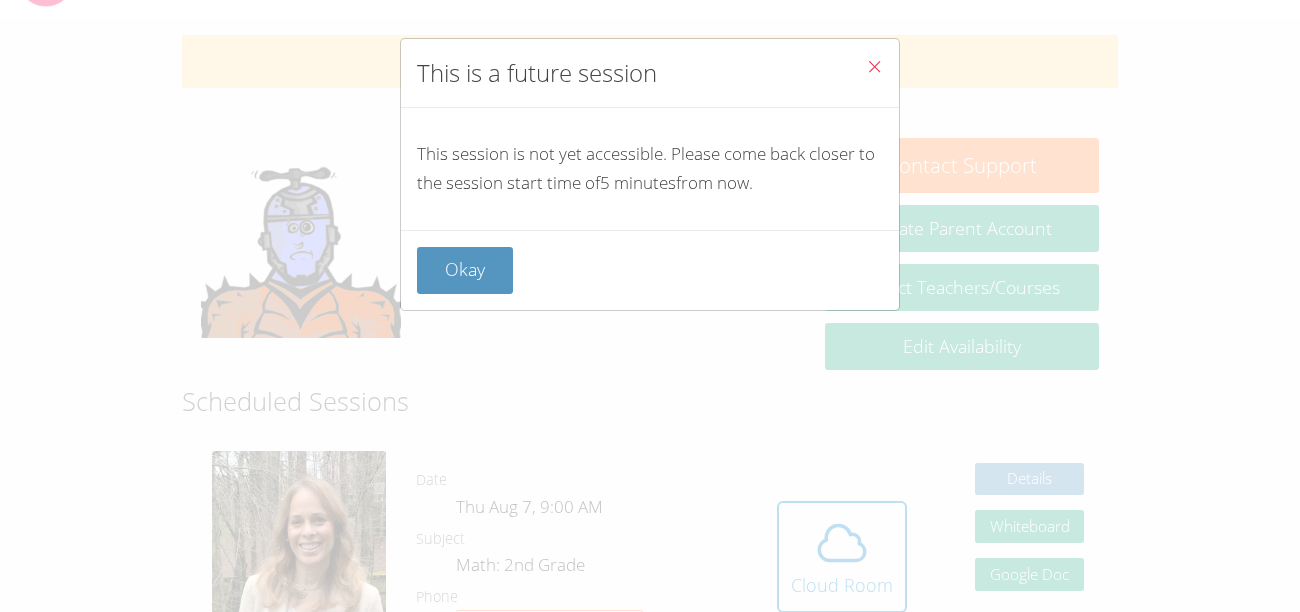 click at bounding box center (874, 69) 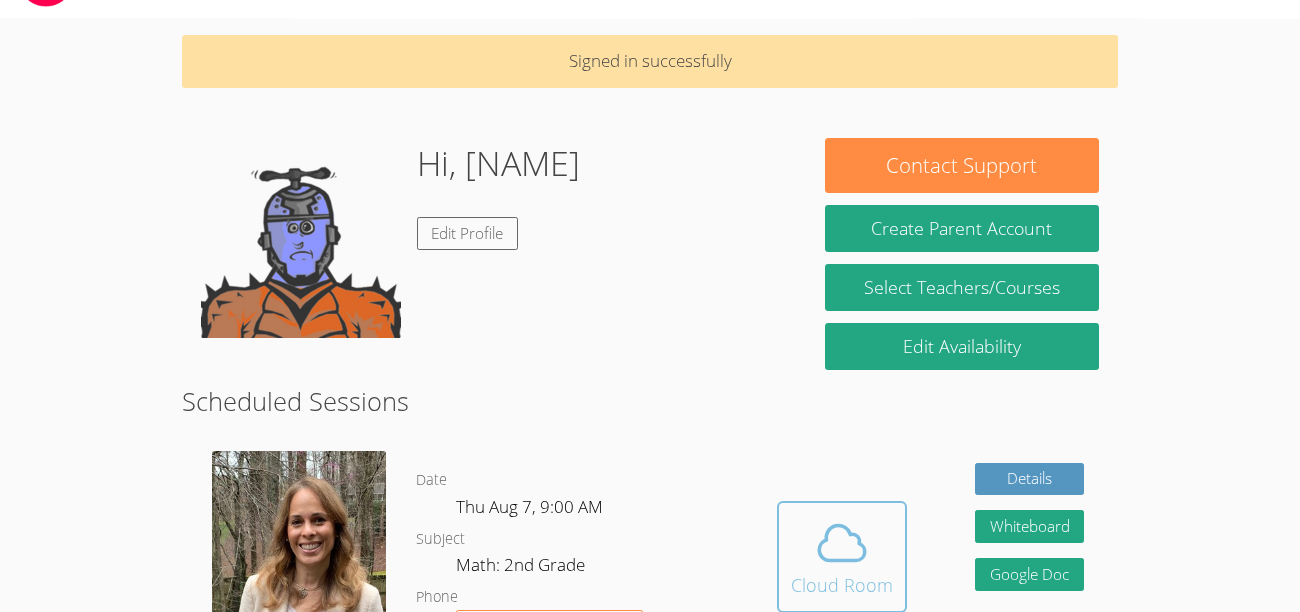 click on "Cloud Room" at bounding box center (842, 585) 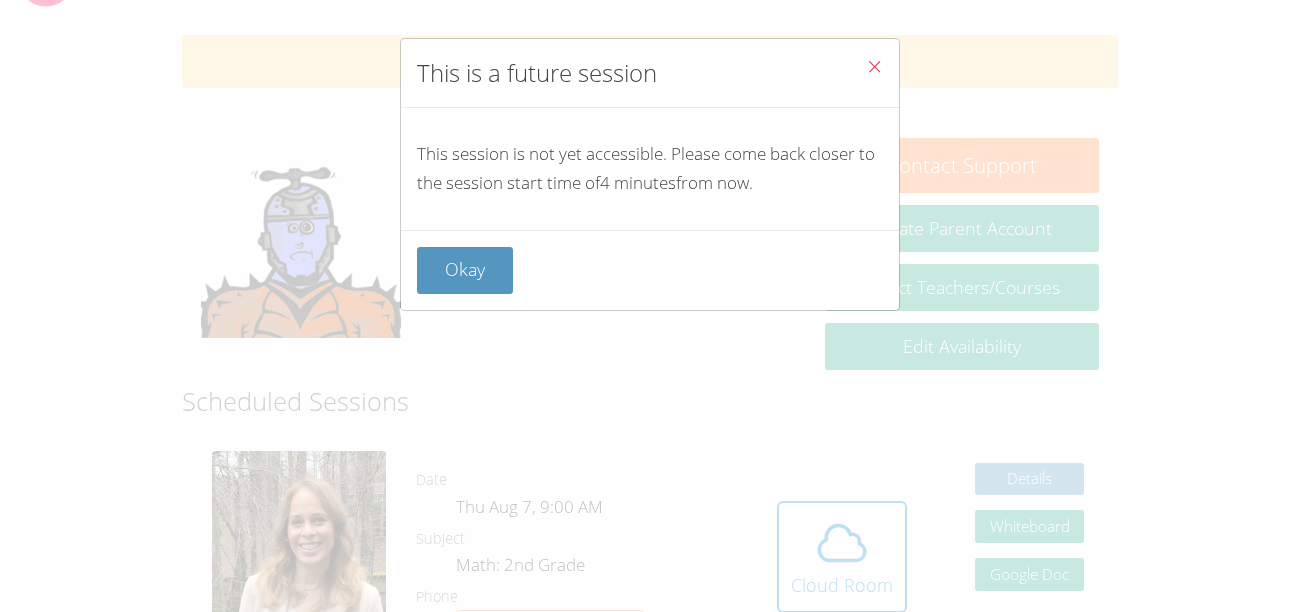 click on "This is a future session This session is not yet accessible. Please come back closer to the session start time of  4 minutes  from now. Okay" at bounding box center [650, 306] 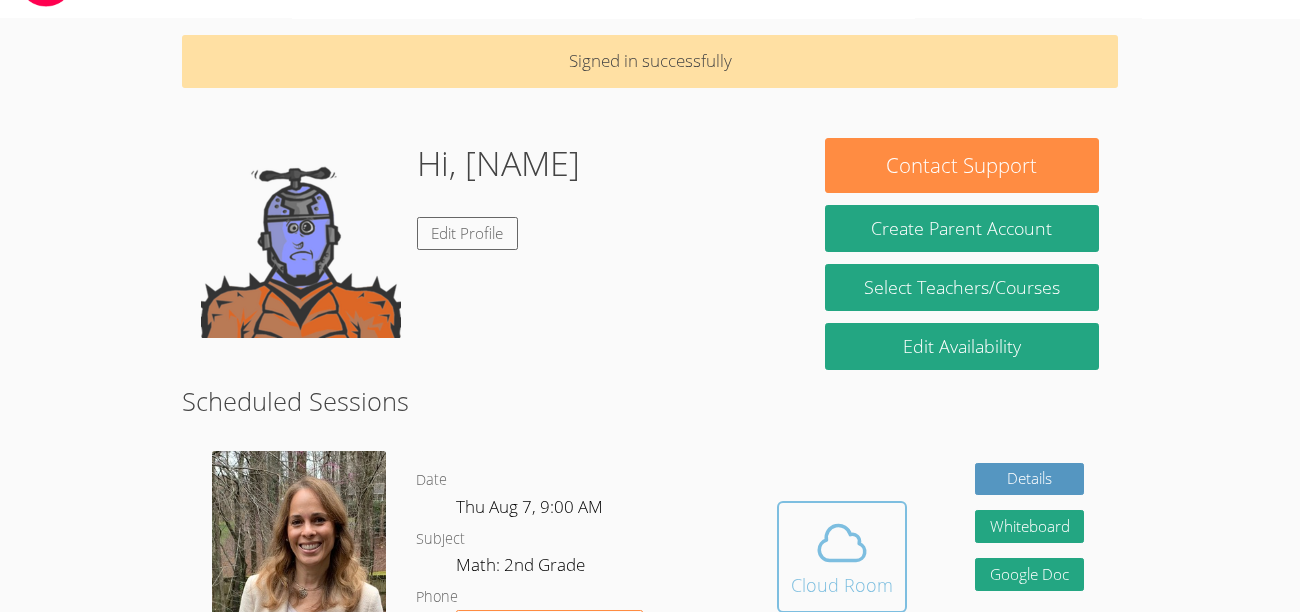 click on "Cloud Room" at bounding box center [842, 557] 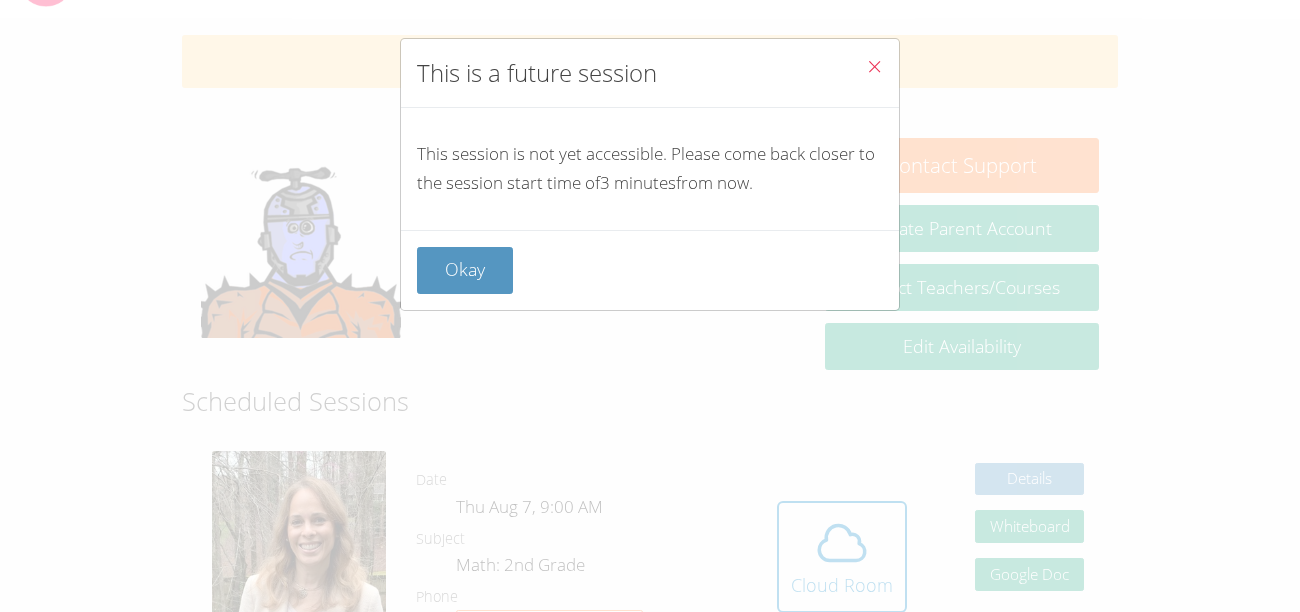click at bounding box center [874, 66] 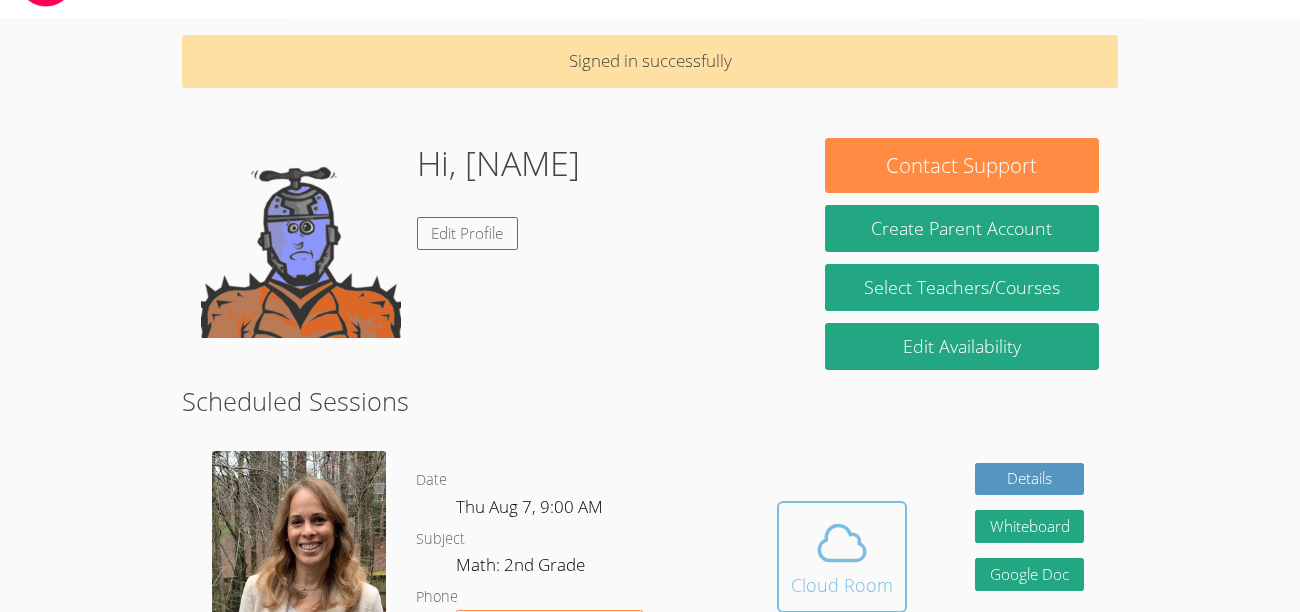 click at bounding box center [842, 543] 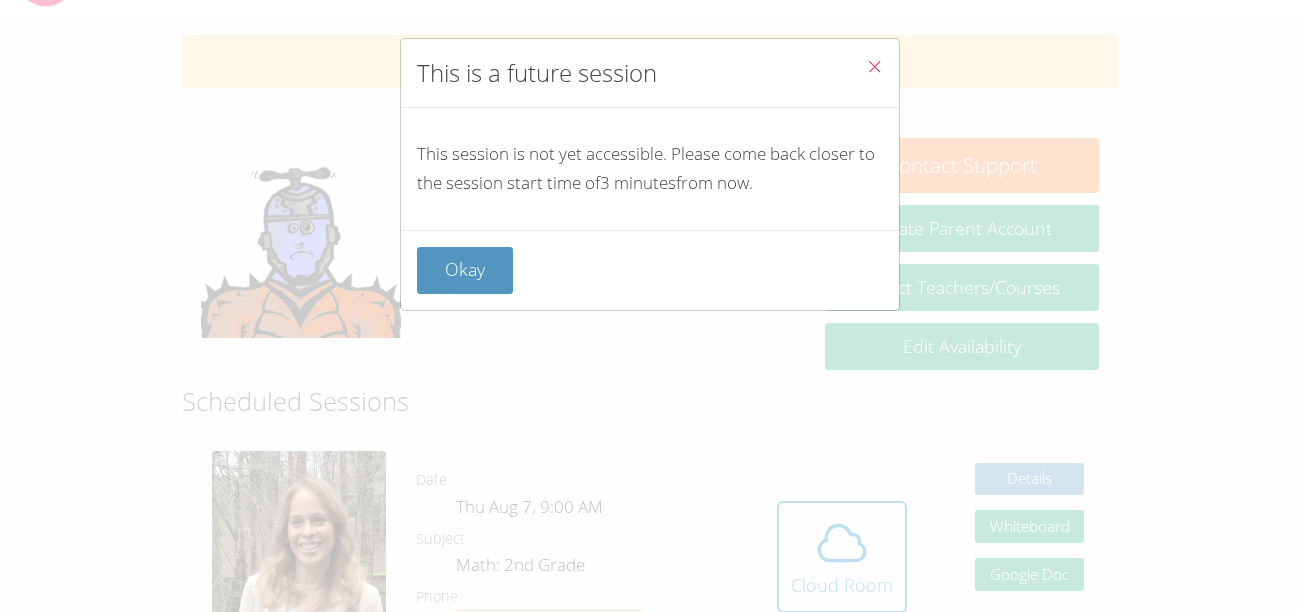 click at bounding box center [874, 69] 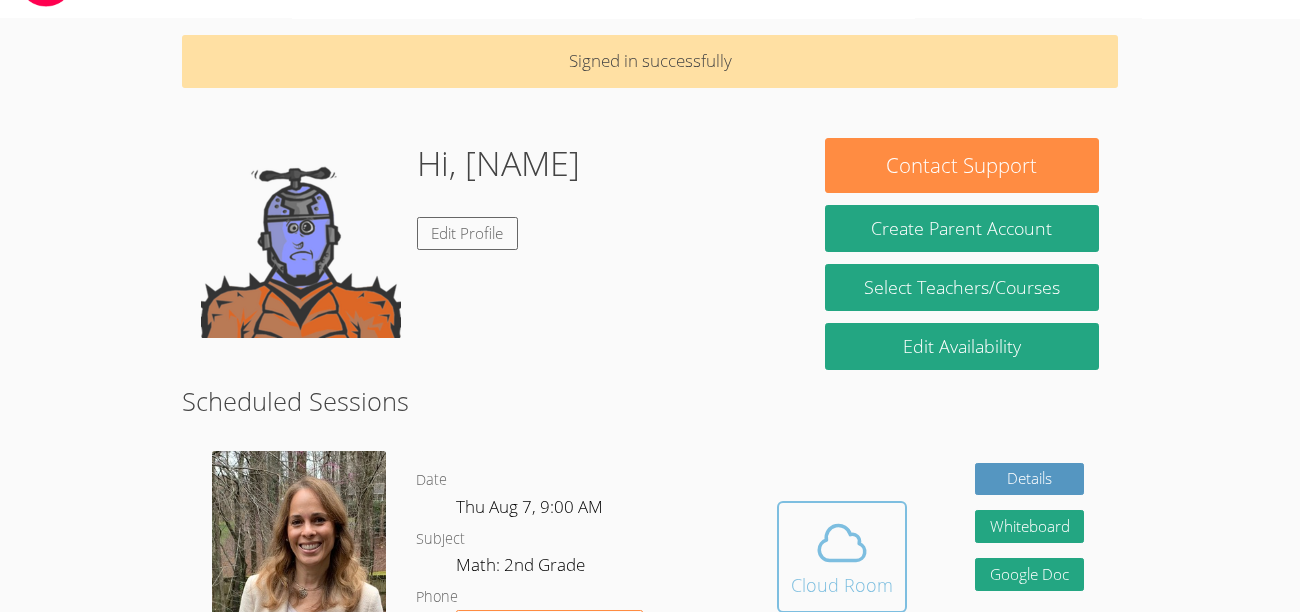 click 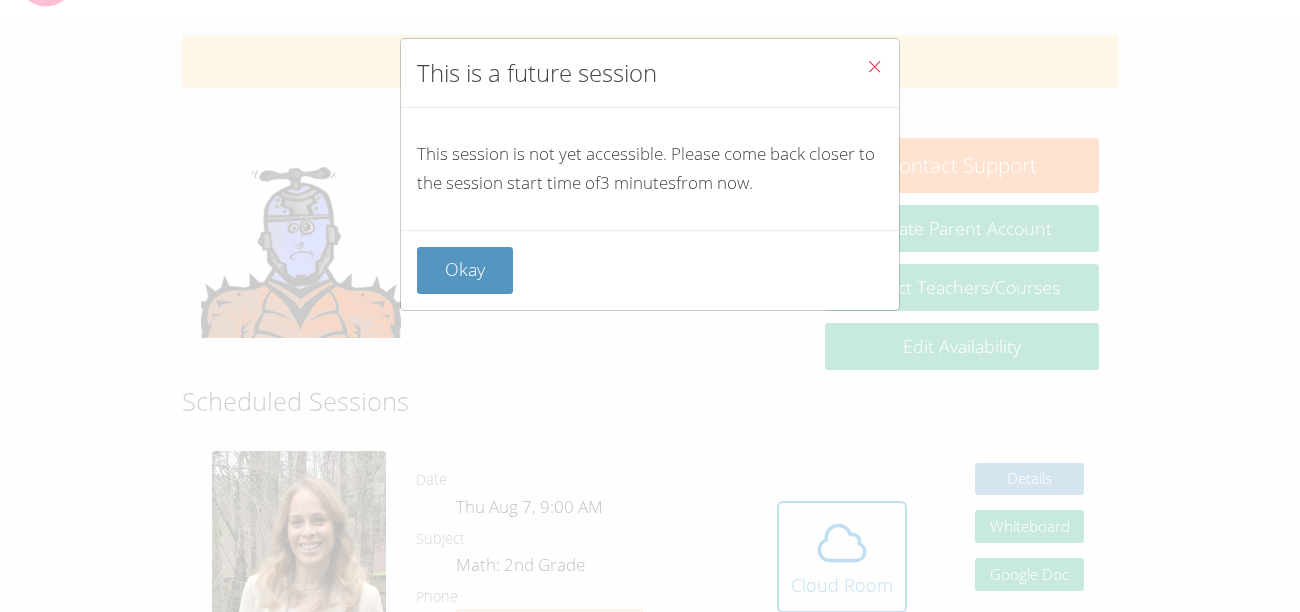 click at bounding box center (874, 69) 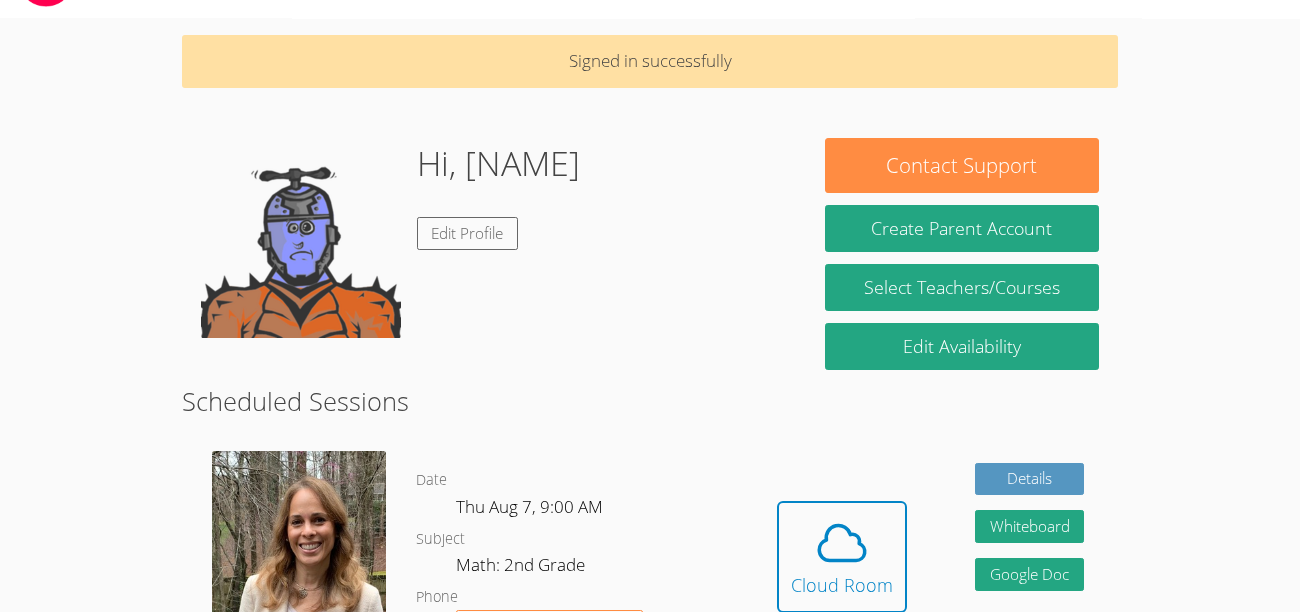 click on "Signed in successfully Hi, [NAME] Edit Profile Contact Support Create Parent Account Select Teachers/Courses Edit Availability Scheduled Sessions [NAME] [NAME] Date Thu Aug 7, 9:00 AM Subject Math: 2nd Grade Phone Request Tutor Number Hidden Cloud Room Details Whiteboard Hidden Google Doc   Cancel [NAME] [NAME] Date Tue Aug 12, 9:00 AM Subject Math: 2nd Grade Phone Request Tutor Number Details Whiteboard Hidden Google Doc   Cancel [NAME] [NAME] Date Thu Aug 14, 9:00 AM Subject Math: 2nd Grade Phone Request Tutor Number Details Whiteboard Hidden Google Doc   Cancel [NAME] [NAME] Date Tue Aug 19, 9:00 AM Subject Math: 2nd Grade Phone Request Tutor Number Details Whiteboard Hidden Google Doc   Cancel [NAME] [NAME] Date Thu Aug 21, 9:00 AM Subject Math: 2nd Grade Phone Request Tutor Number Details   Cancel [NAME] [NAME] Date Tue Aug 26, 9:00 AM Subject Math: 2nd Grade Phone Request Tutor Number Details   Cancel [NAME] [NAME] Date Thu Aug 28, 9:00 AM Subject Math: 2nd Grade Phone Request Tutor Number Details" at bounding box center [650, 1346] 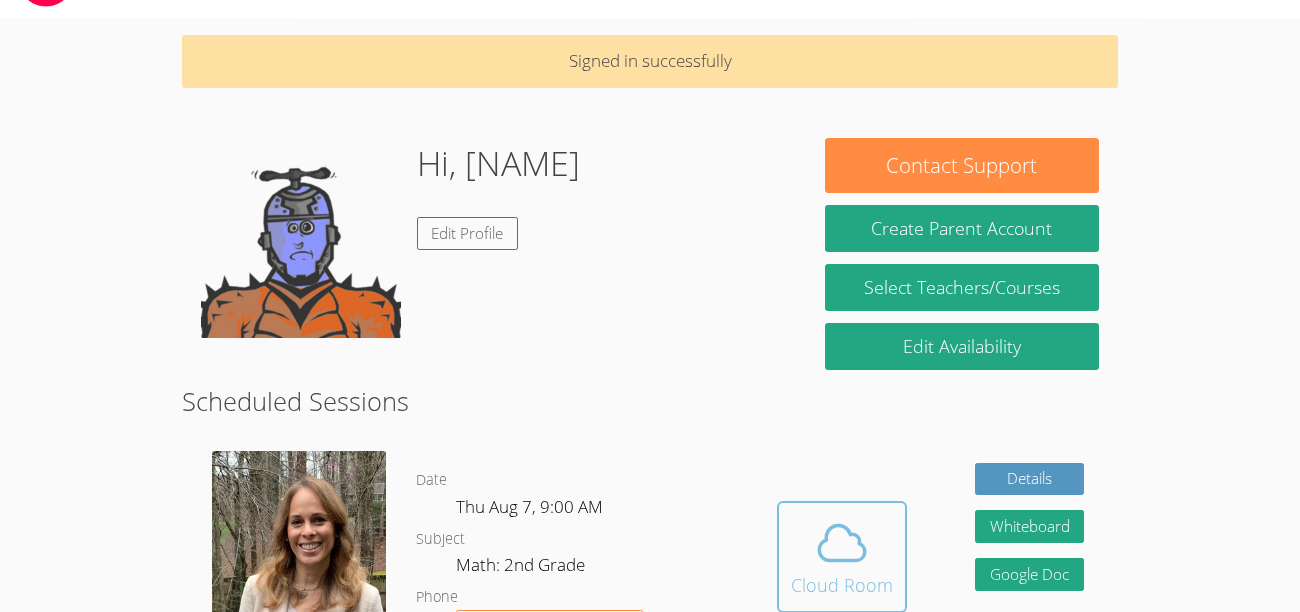 click 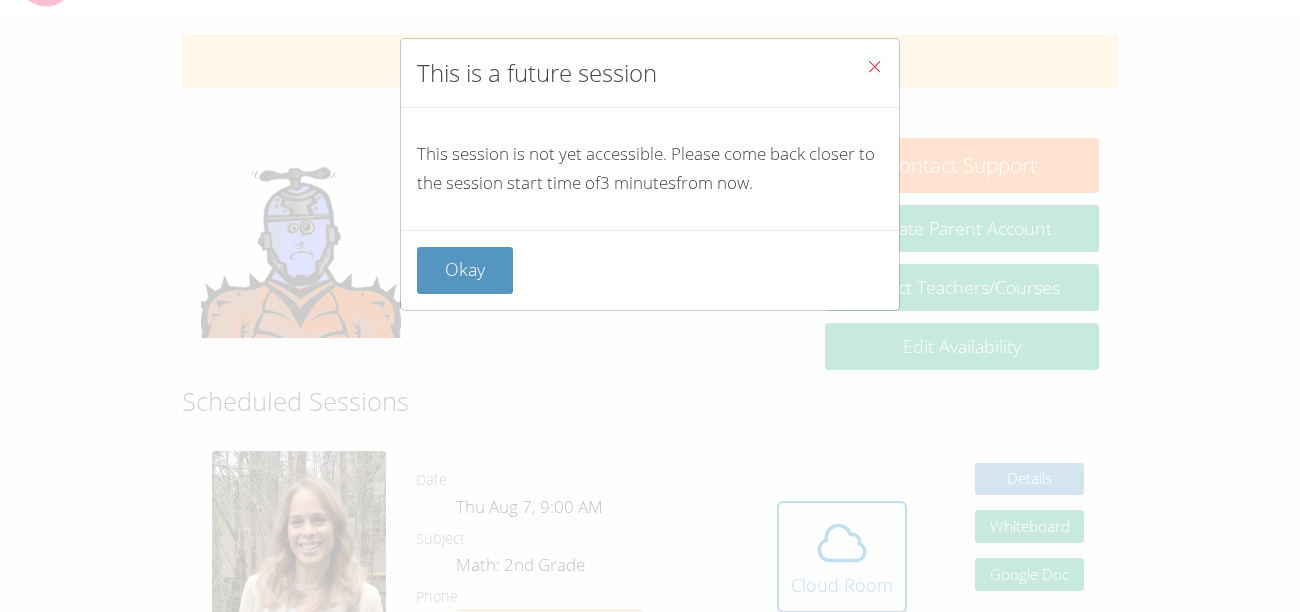 click at bounding box center (874, 66) 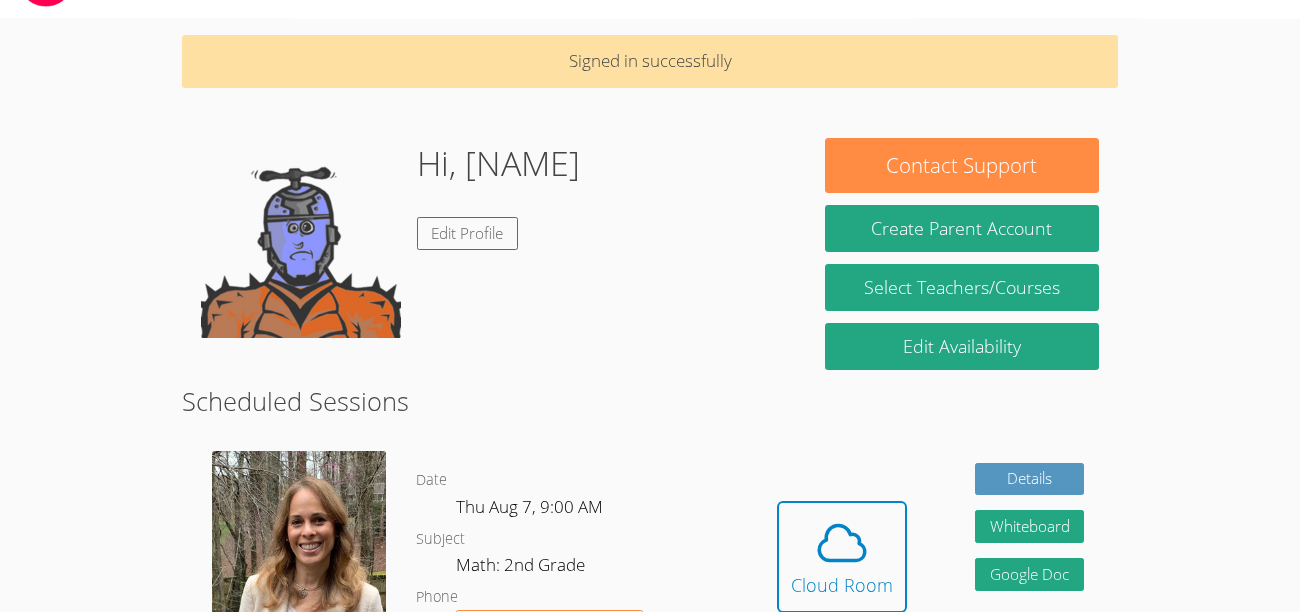 click on "Signed in successfully" at bounding box center (650, 61) 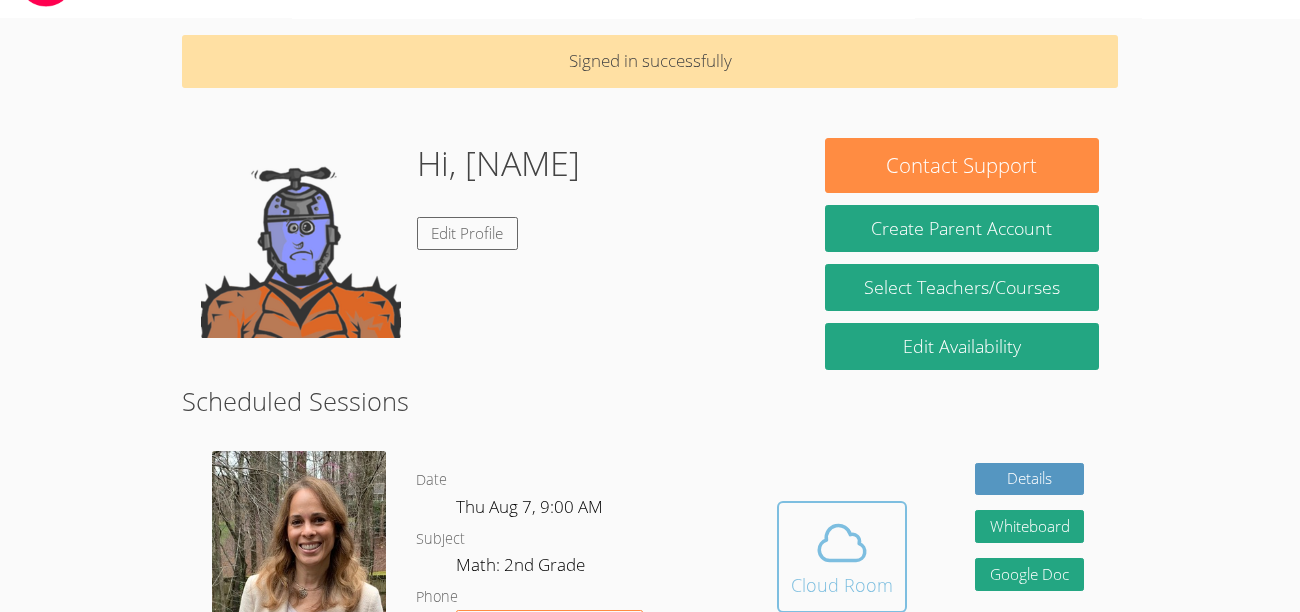click 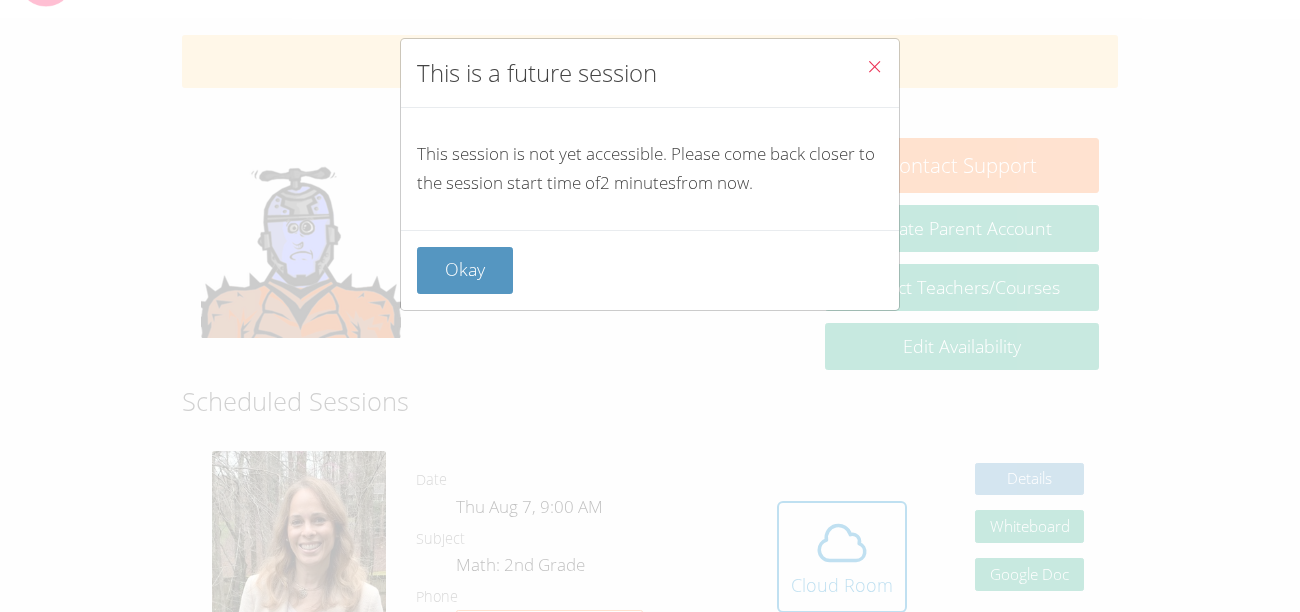 click at bounding box center [874, 69] 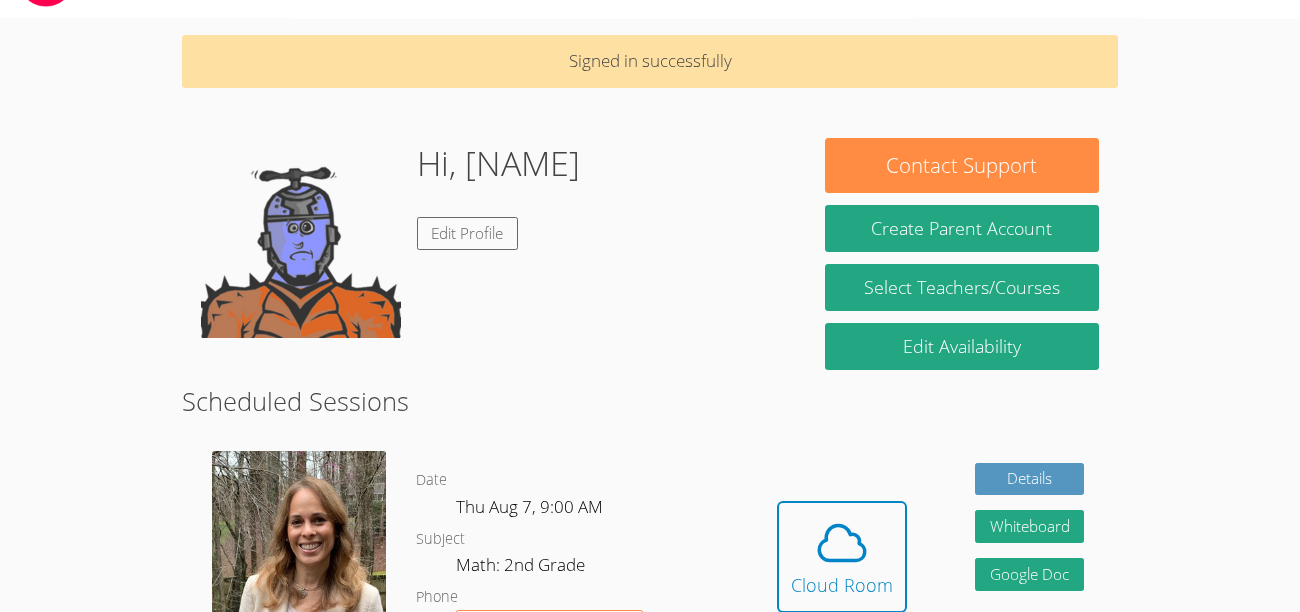 click on "Signed in successfully" at bounding box center (650, 61) 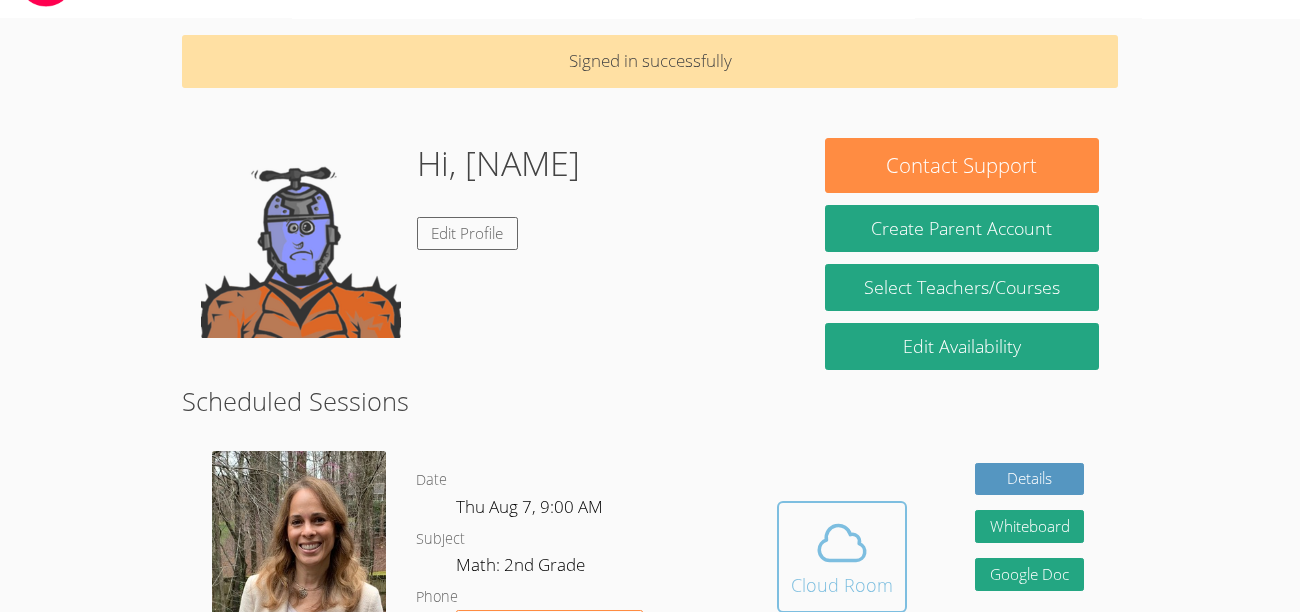 click on "Cloud Room" at bounding box center (842, 585) 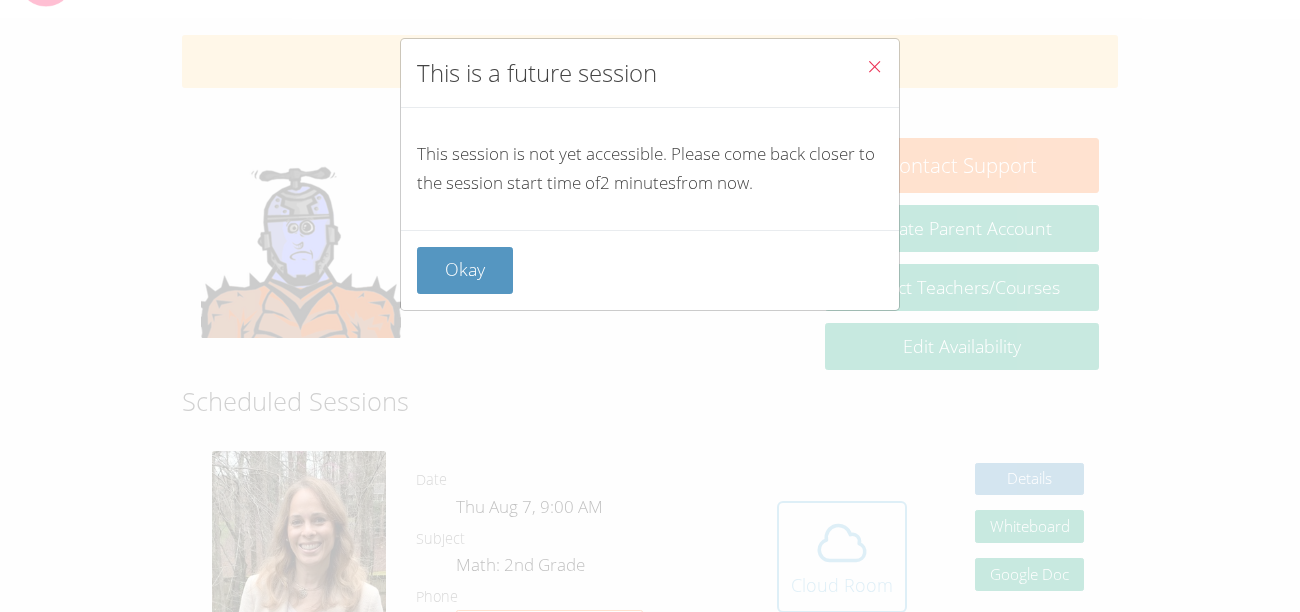click on "This is a future session This session is not yet accessible. Please come back closer to the session start time of  2 minutes  from now. Okay" at bounding box center (650, 306) 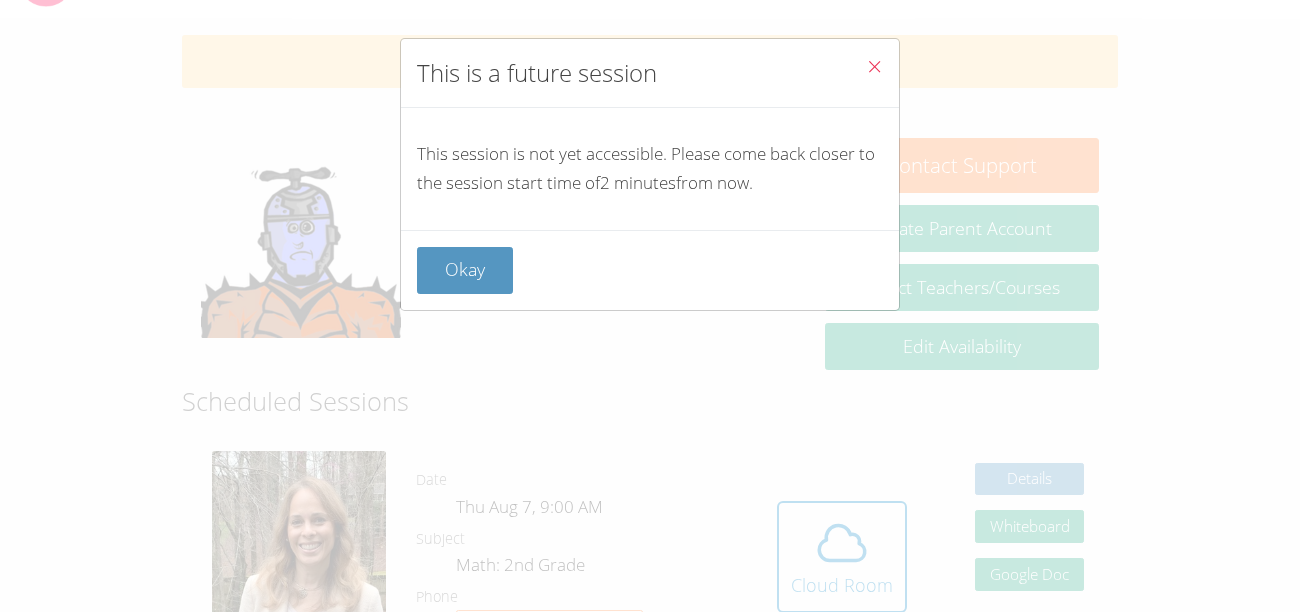 click at bounding box center [874, 66] 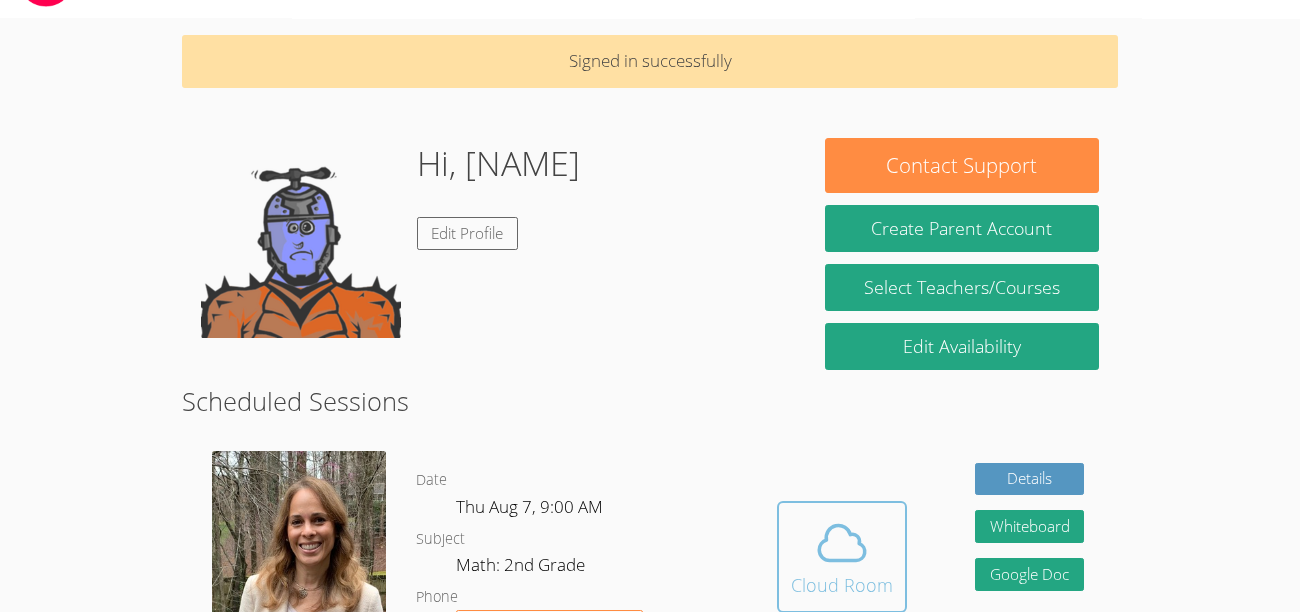 click on "Cloud Room" at bounding box center [842, 585] 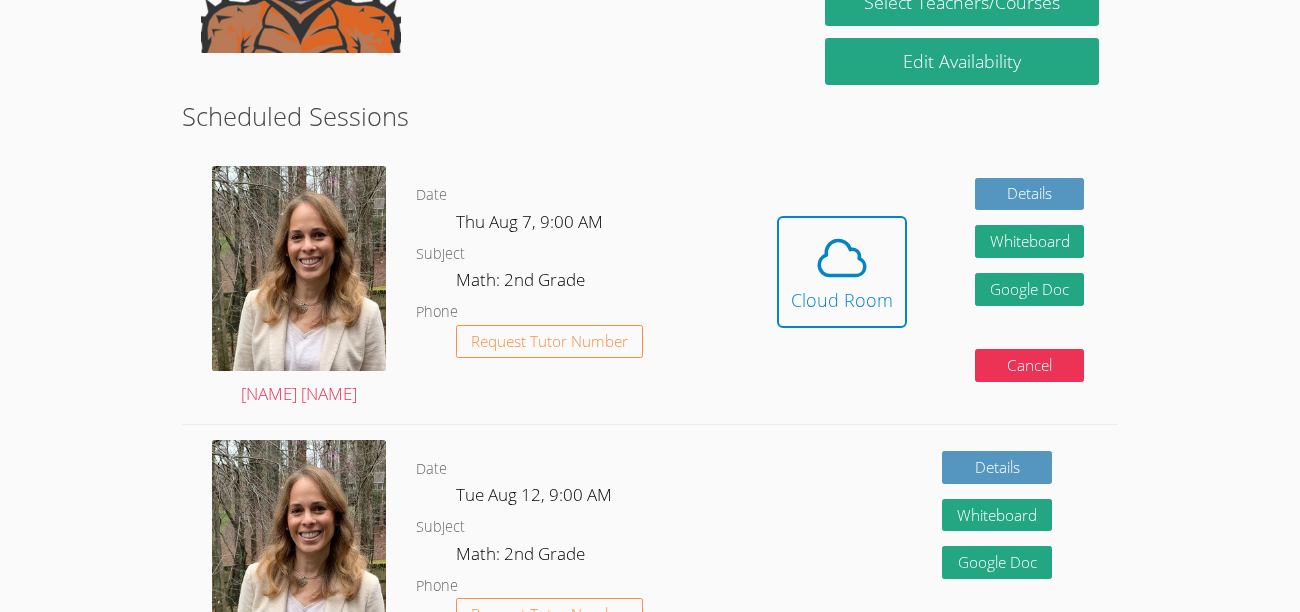 scroll, scrollTop: 338, scrollLeft: 0, axis: vertical 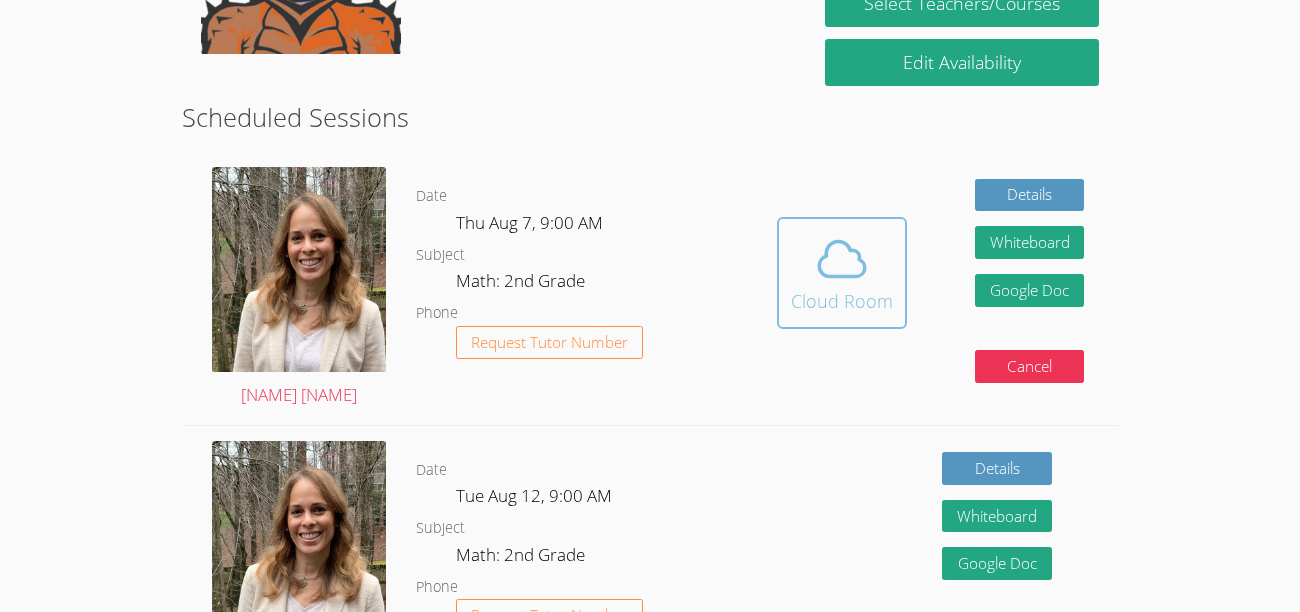 click 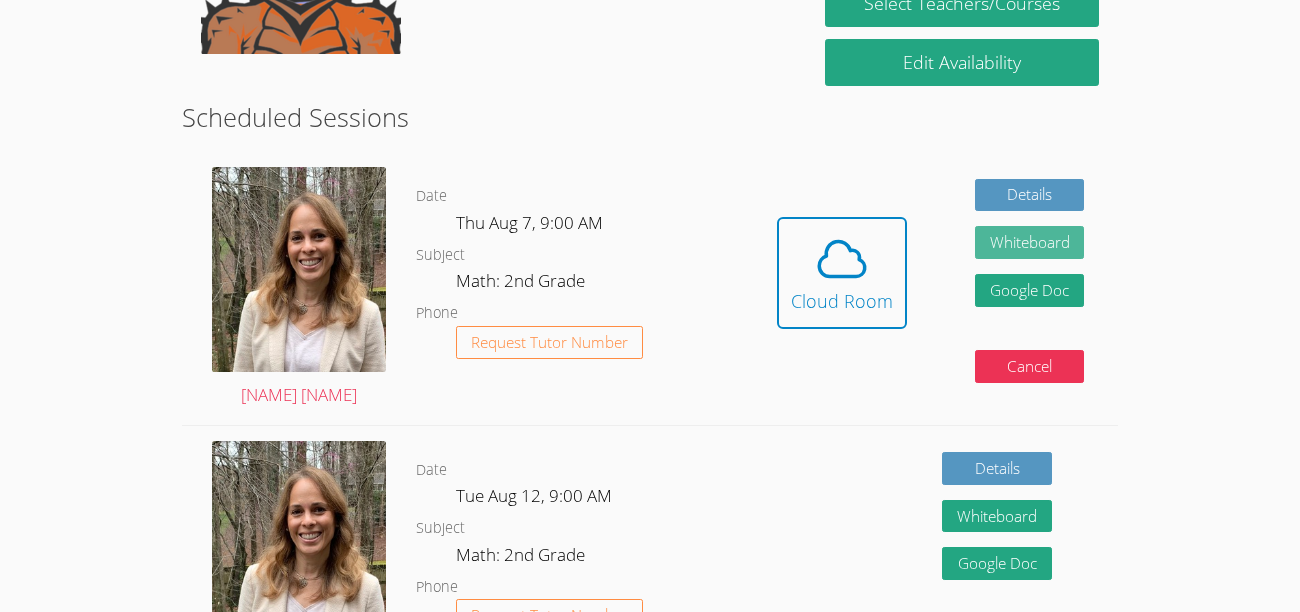click on "Whiteboard" at bounding box center (1030, 242) 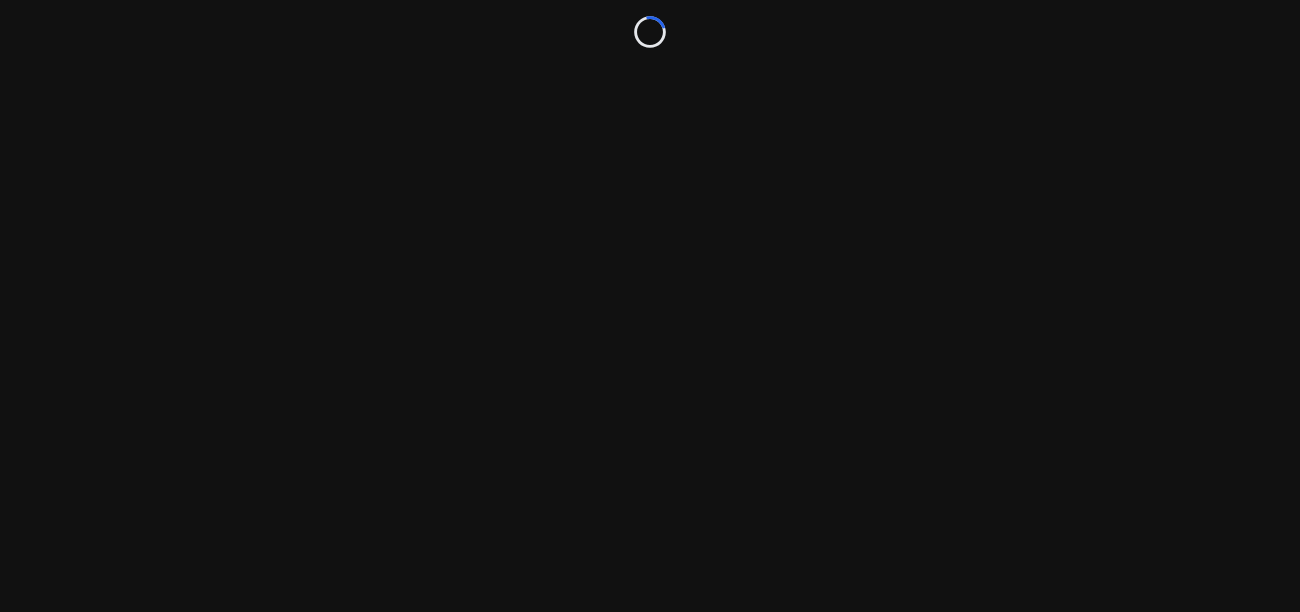 scroll, scrollTop: 0, scrollLeft: 0, axis: both 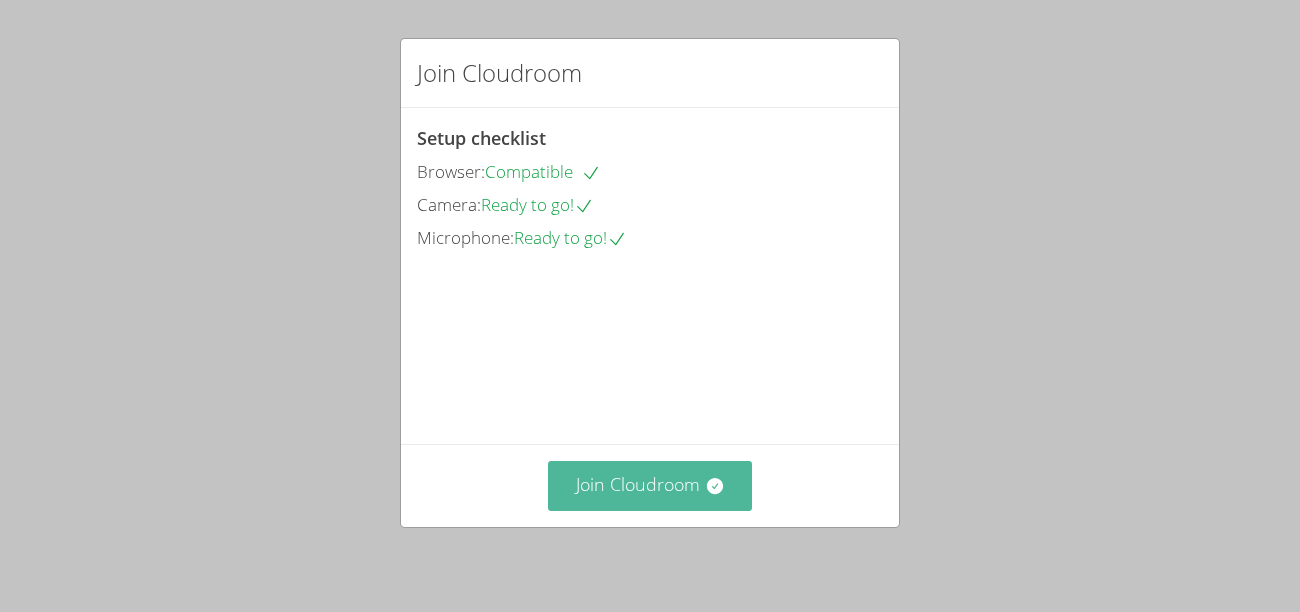 click on "Join Cloudroom" at bounding box center [650, 485] 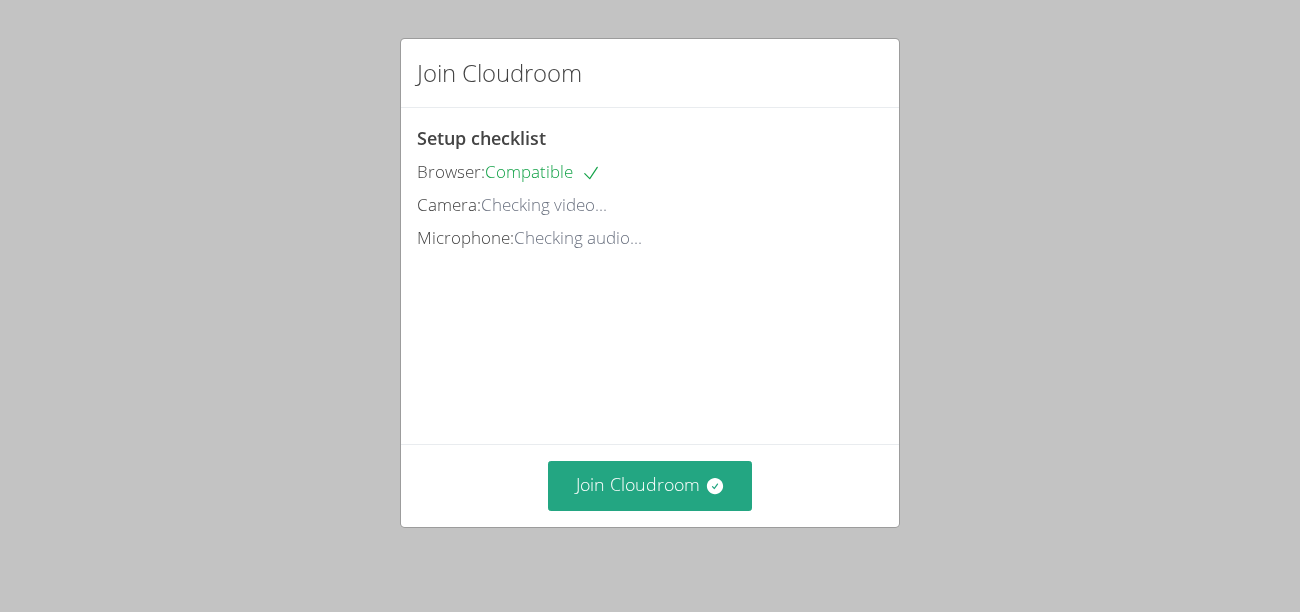 scroll, scrollTop: 0, scrollLeft: 0, axis: both 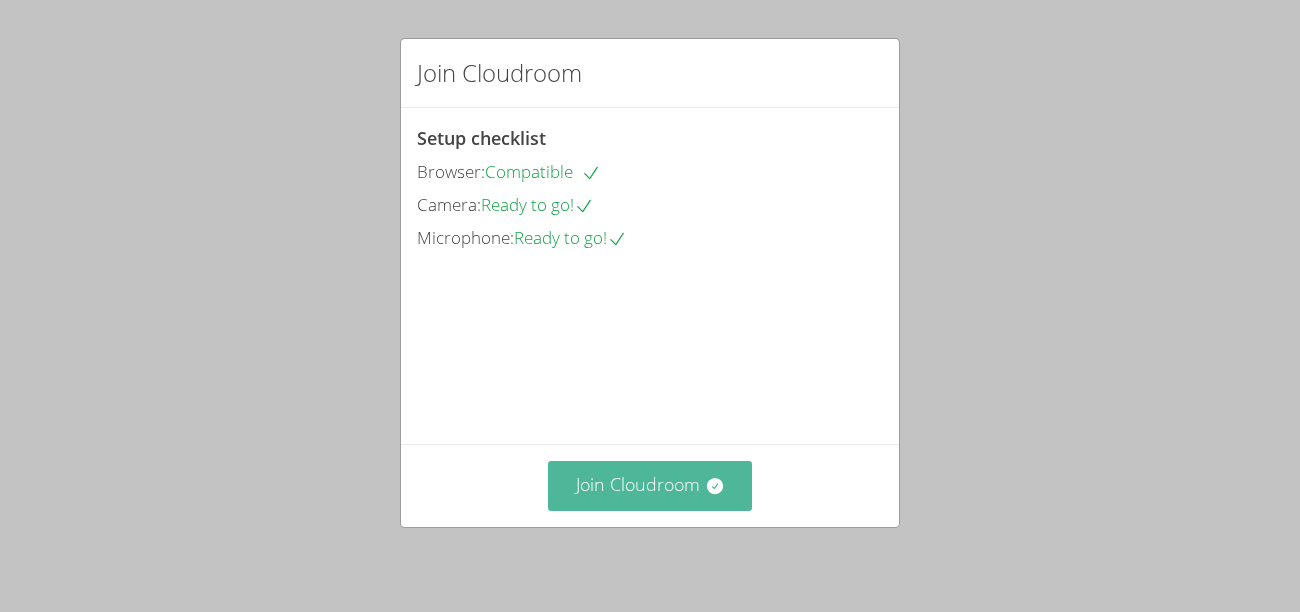 click 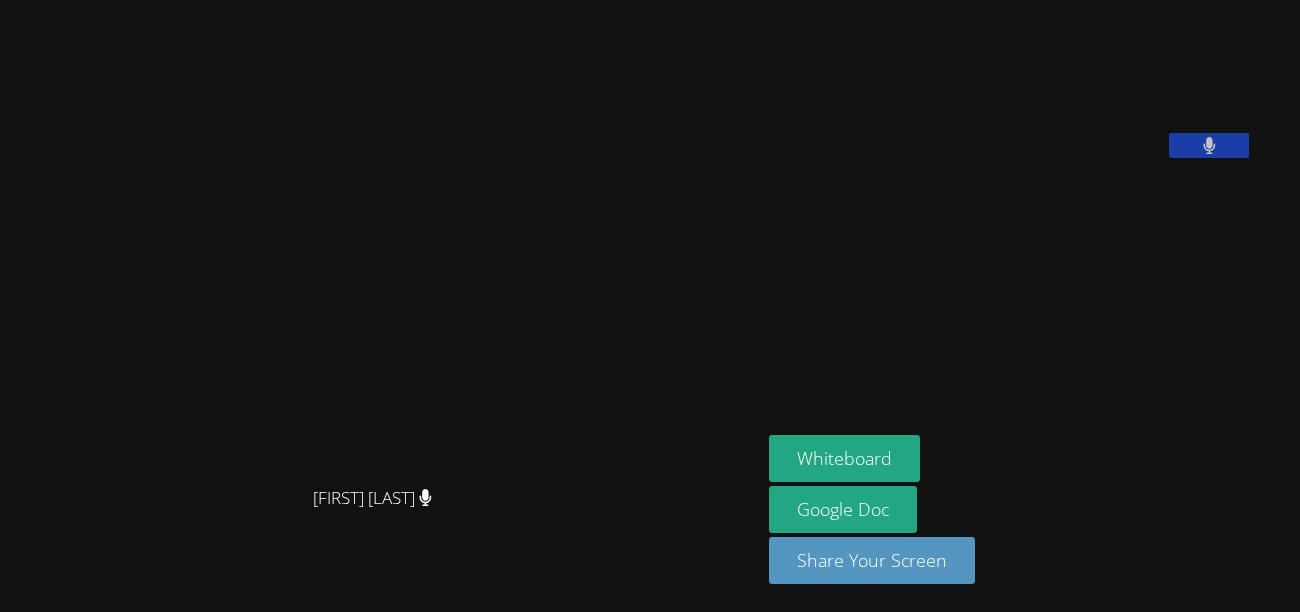 click at bounding box center (1209, 145) 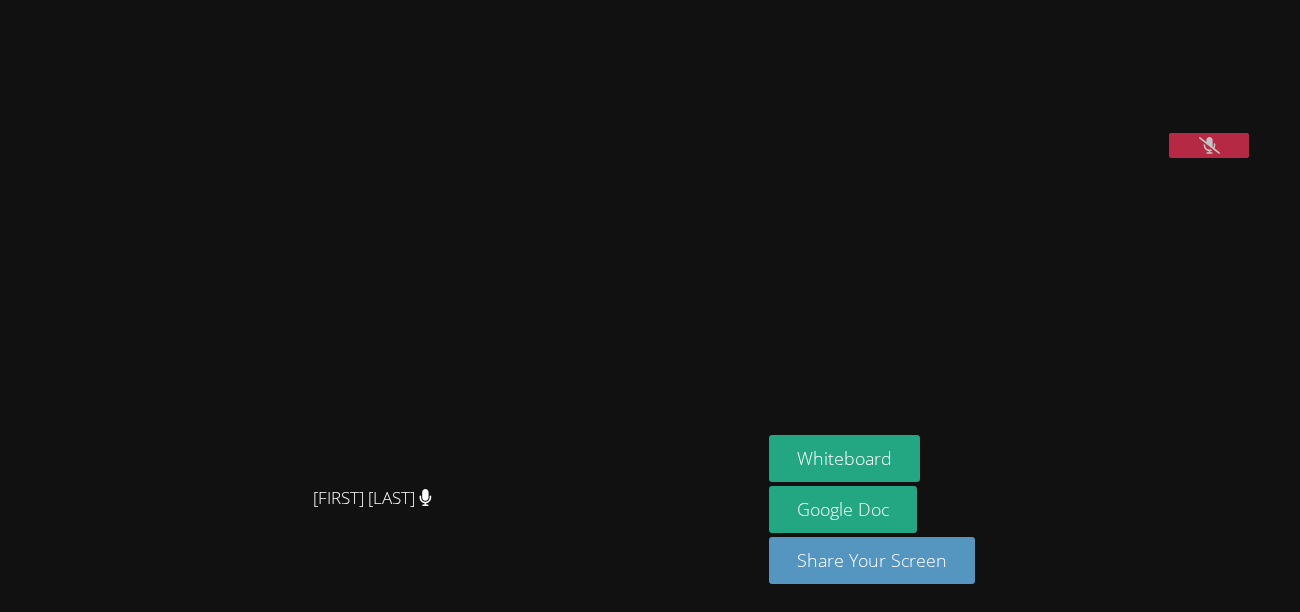 click at bounding box center (1209, 145) 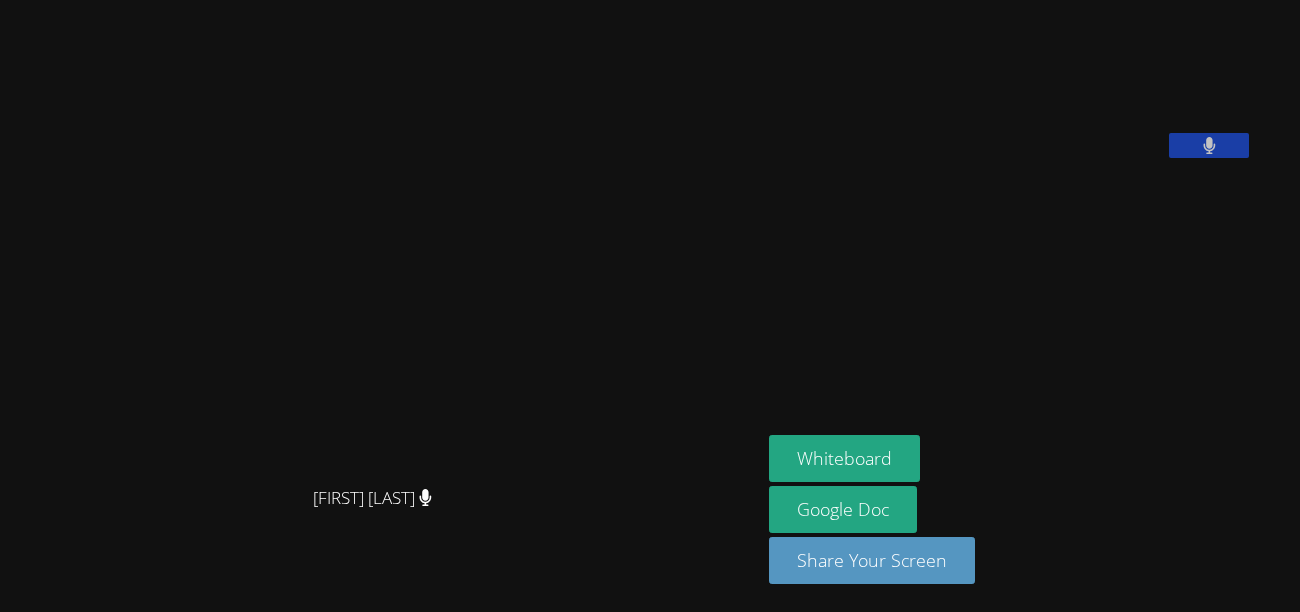 click at bounding box center [381, 265] 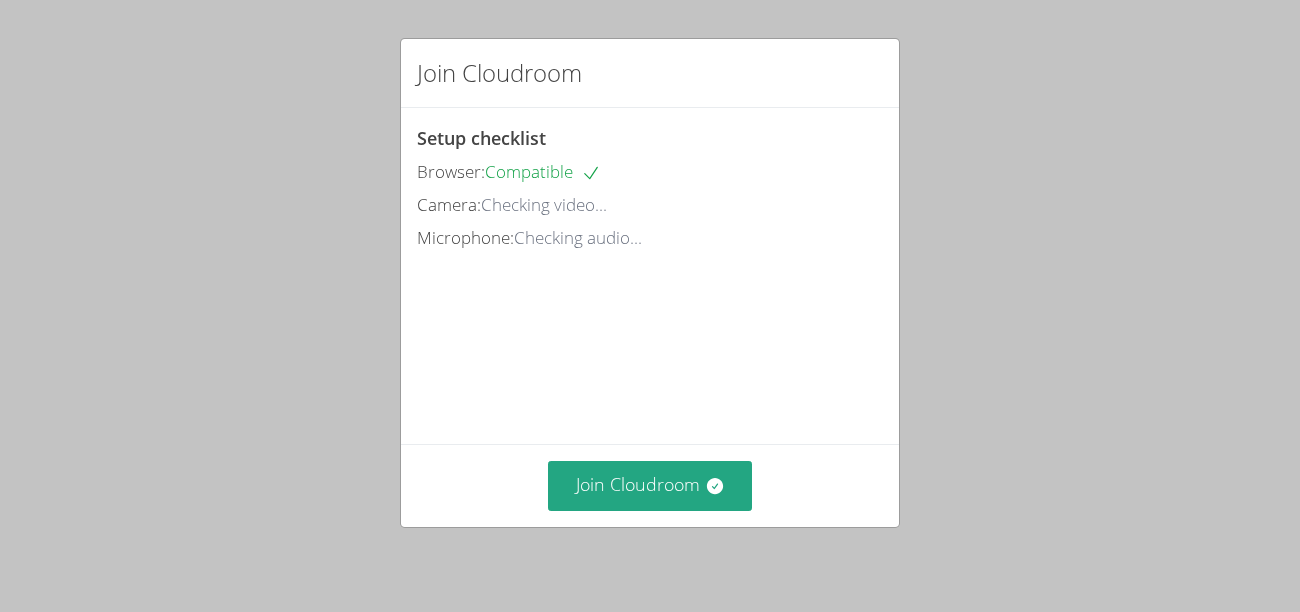 scroll, scrollTop: 0, scrollLeft: 0, axis: both 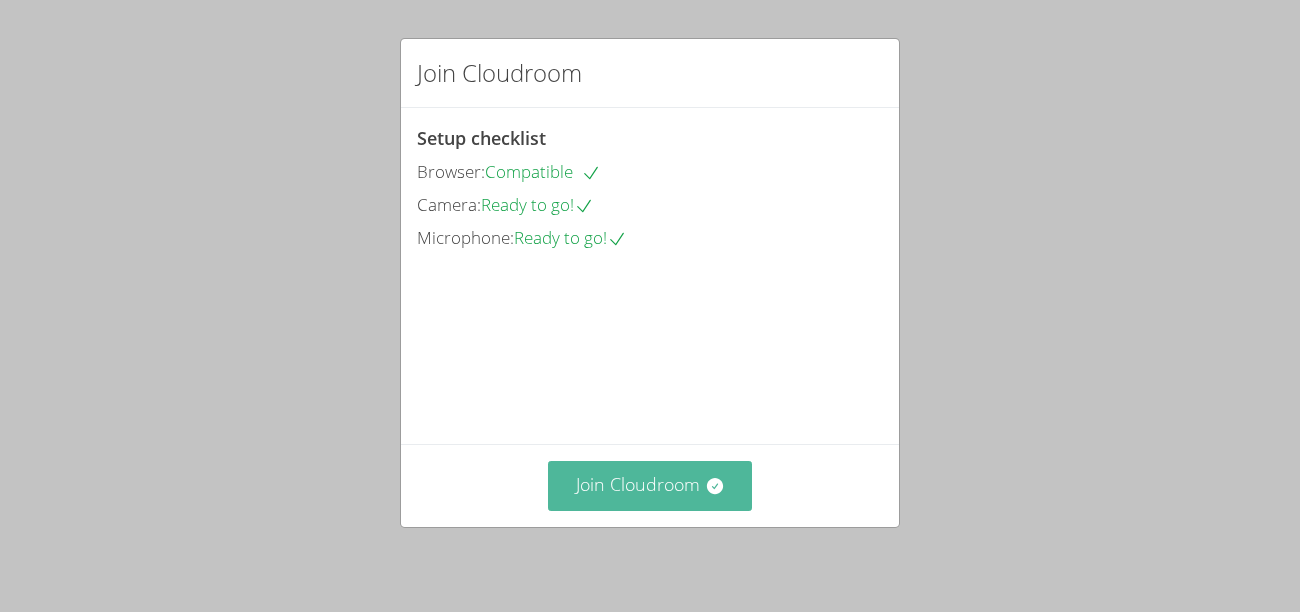 click on "Join Cloudroom" at bounding box center (650, 485) 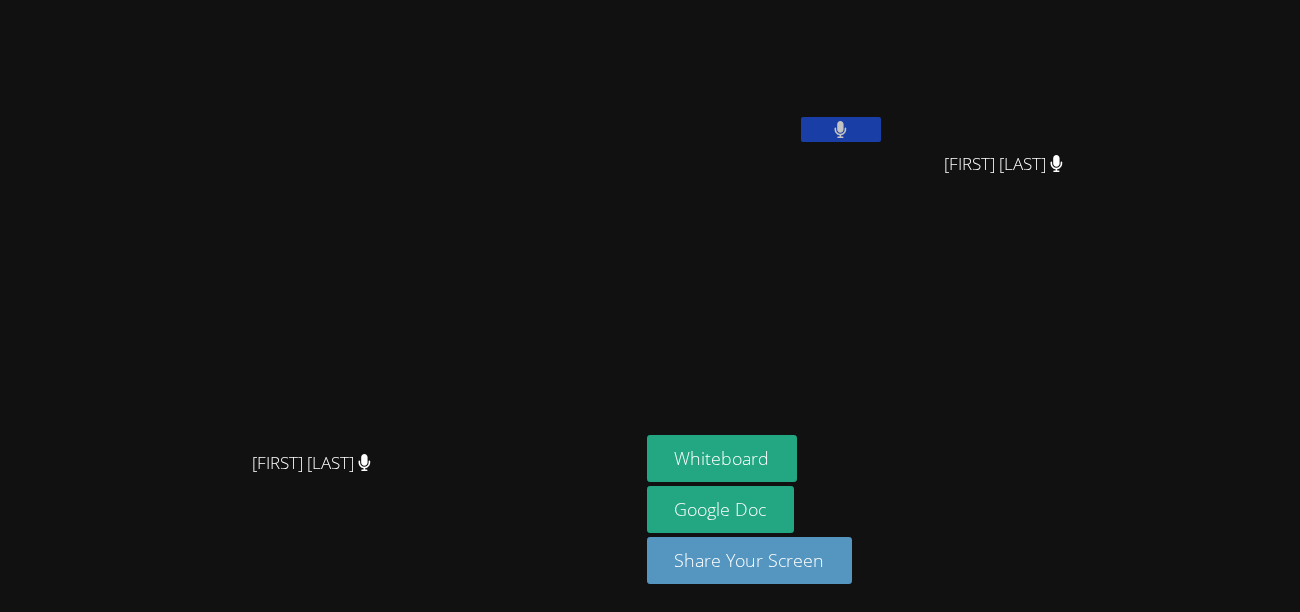 click on "[FIRST] [LAST]" at bounding box center (319, 481) 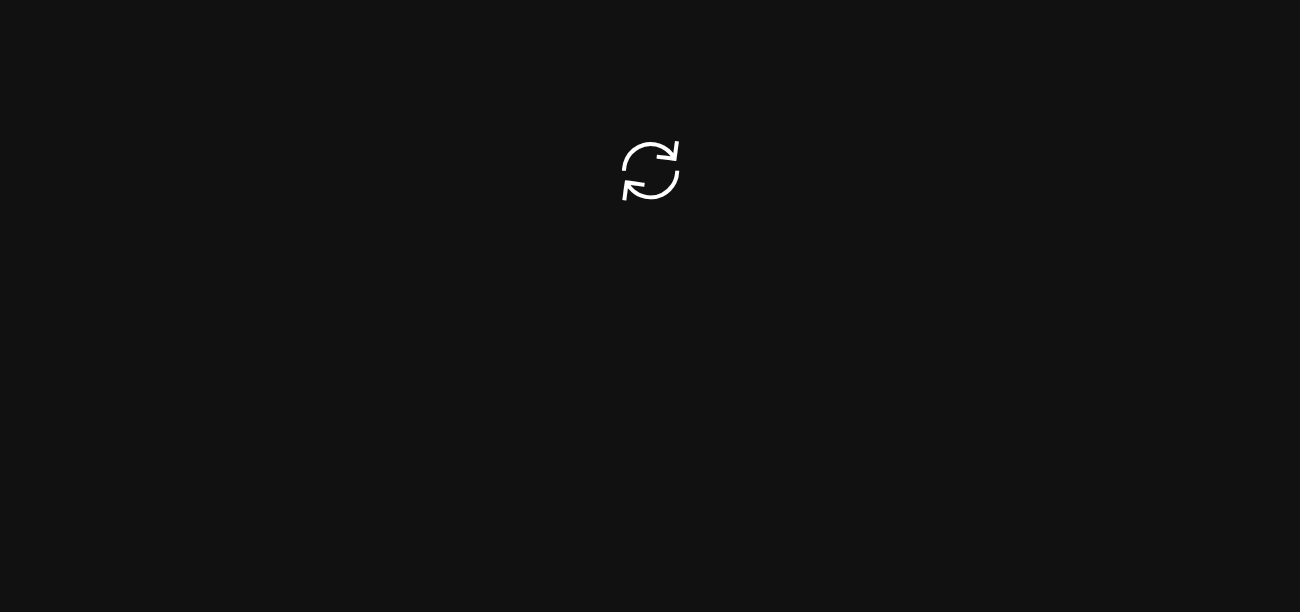 scroll, scrollTop: 0, scrollLeft: 0, axis: both 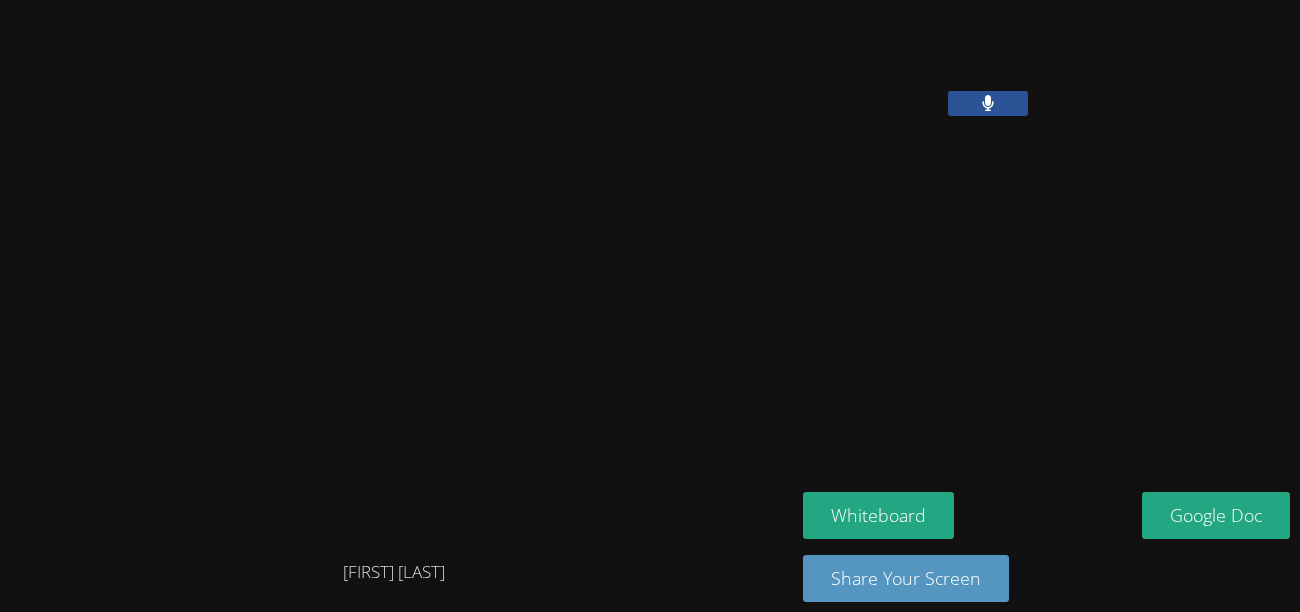 click at bounding box center [394, 276] 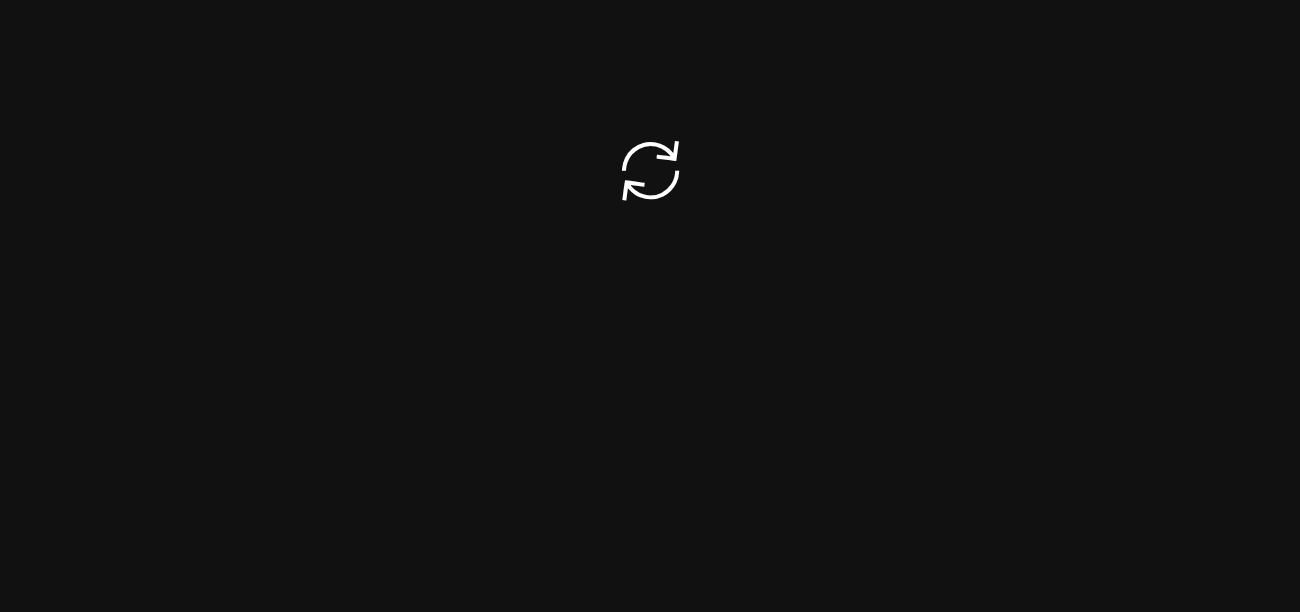 scroll, scrollTop: 0, scrollLeft: 0, axis: both 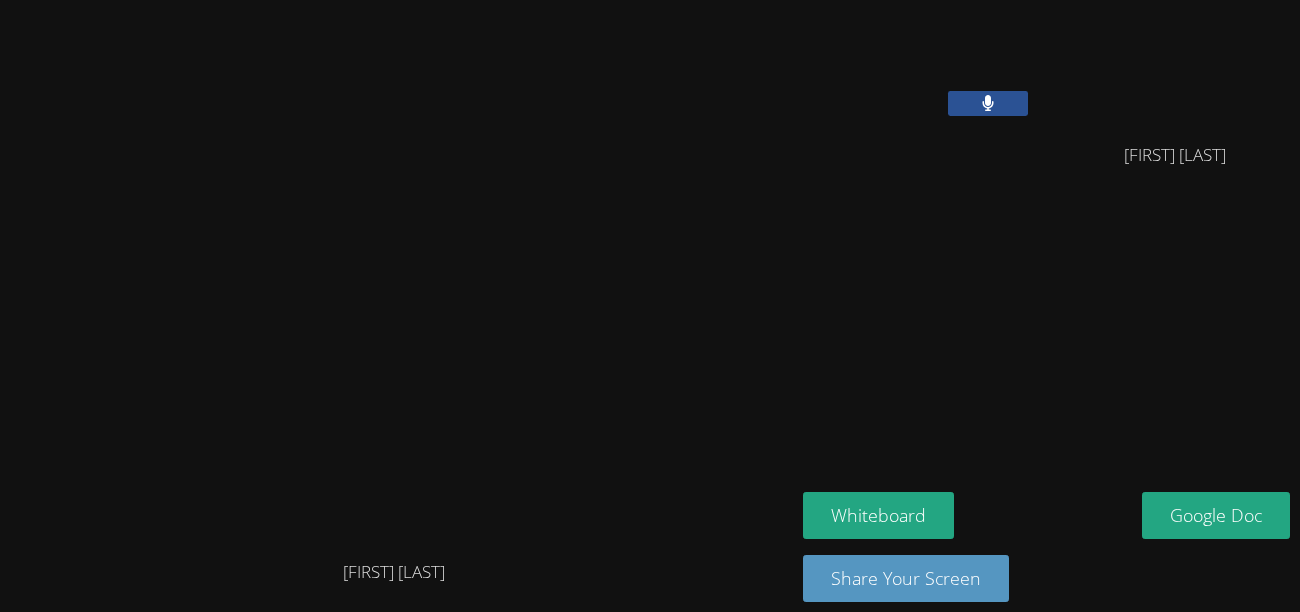 click on "[FIRST] [LAST] [FIRST] [LAST] Google Doc Share Your Screen" at bounding box center (650, 306) 